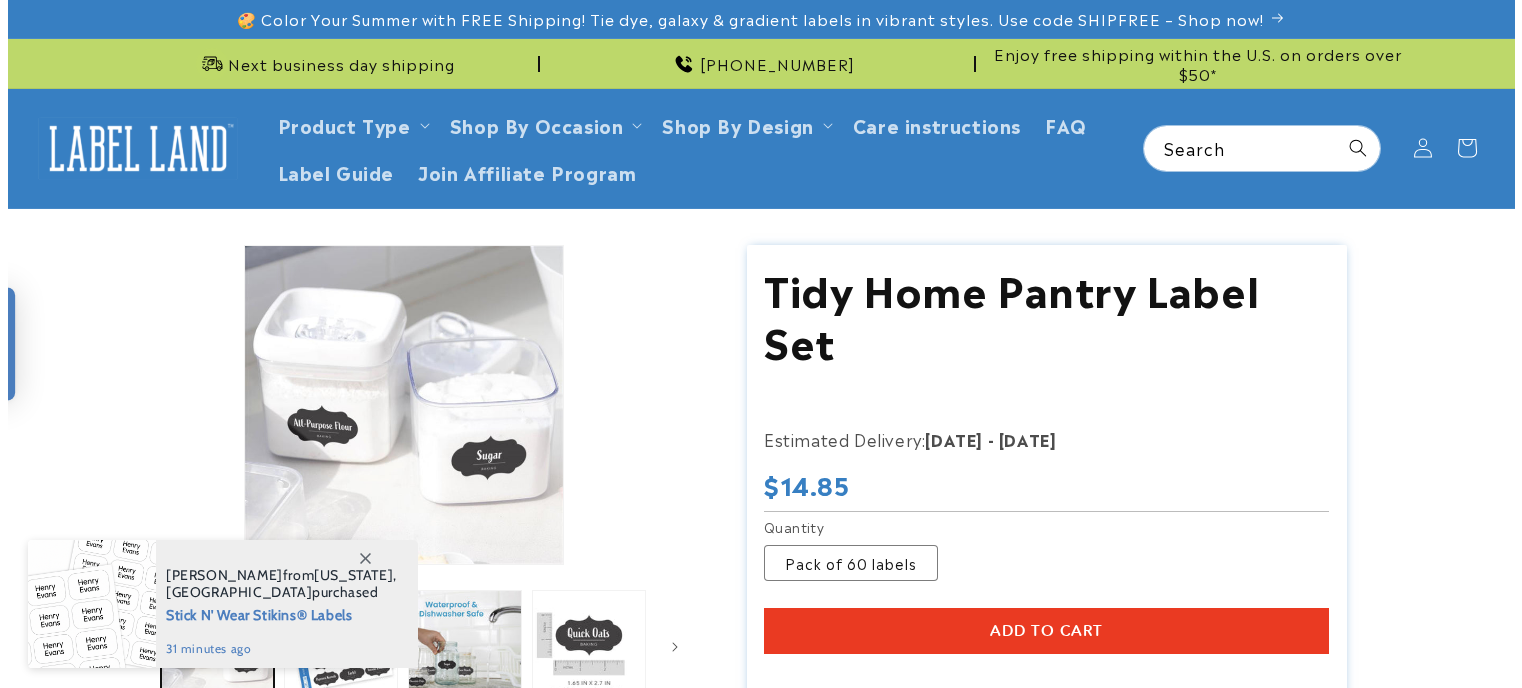 scroll, scrollTop: 0, scrollLeft: 0, axis: both 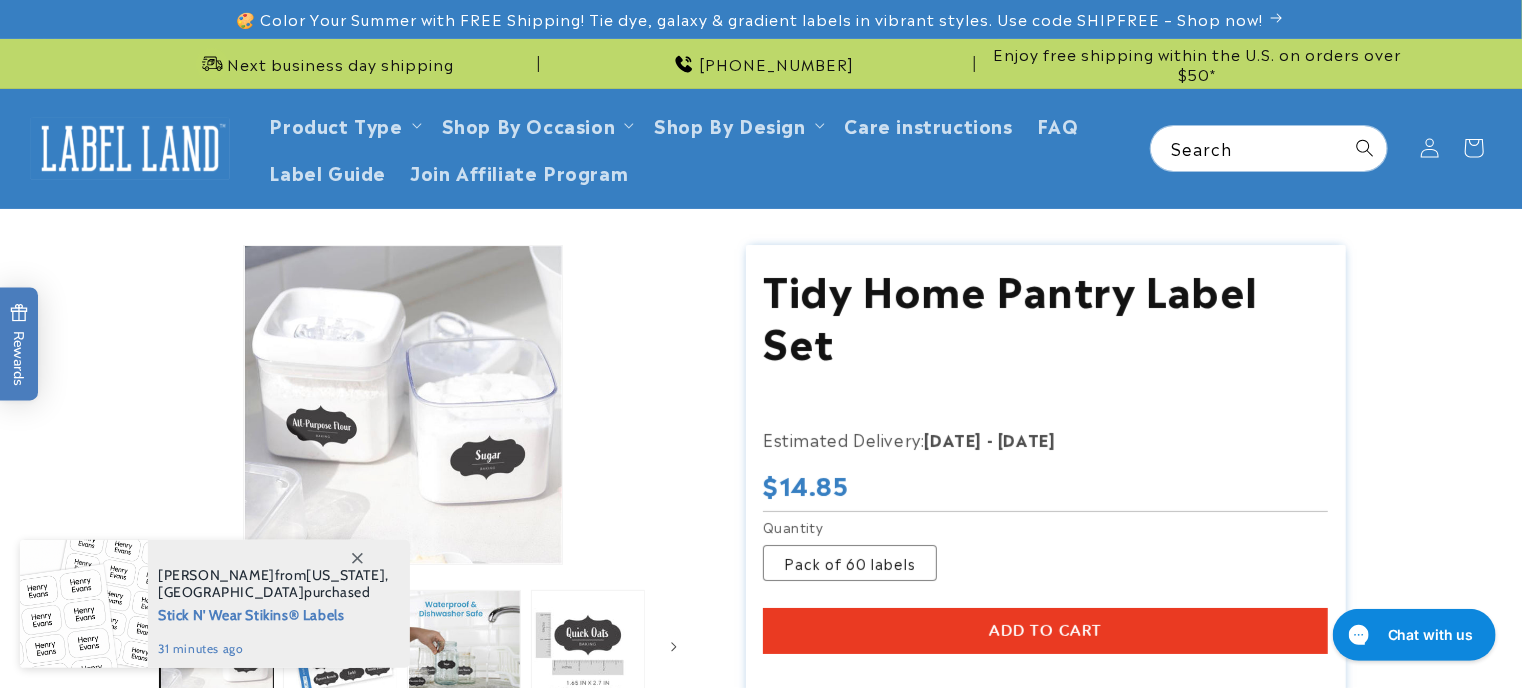 drag, startPoint x: 0, startPoint y: 0, endPoint x: 1508, endPoint y: 143, distance: 1514.765 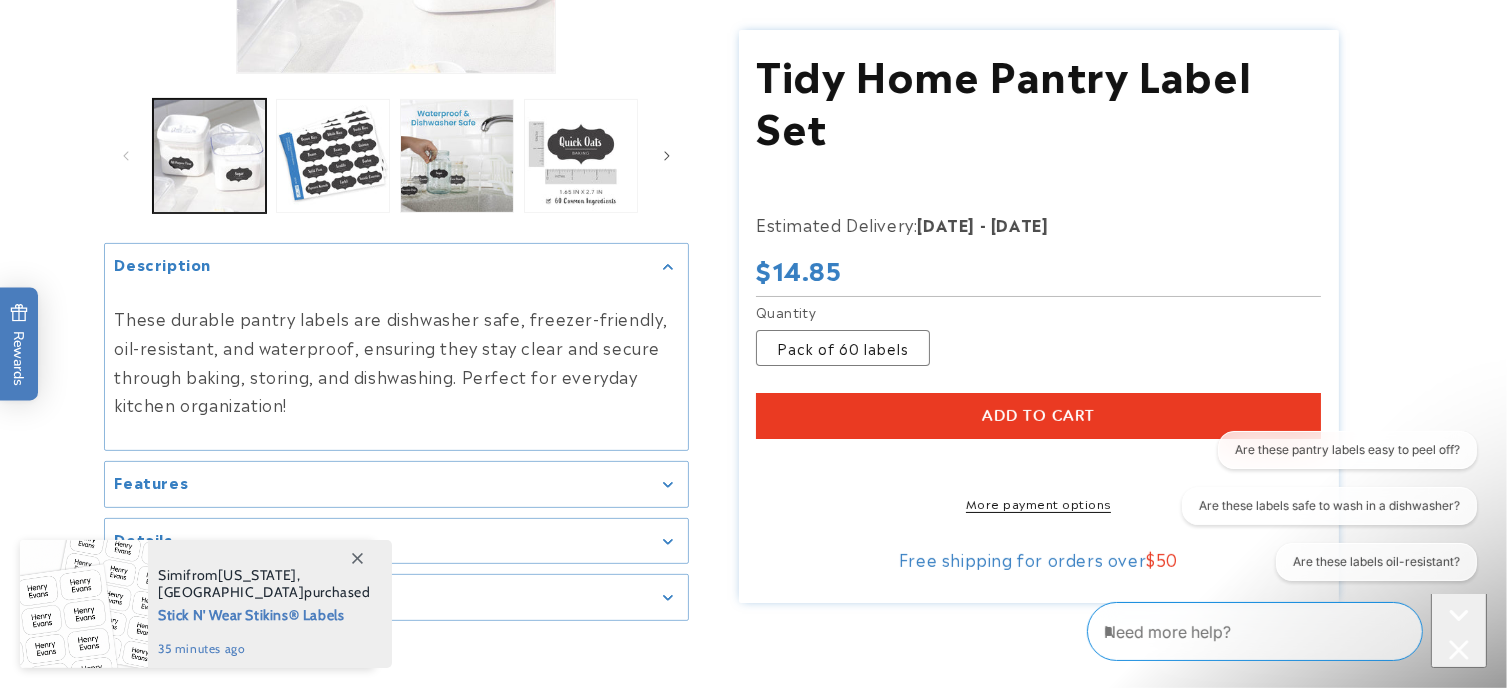 scroll, scrollTop: 511, scrollLeft: 0, axis: vertical 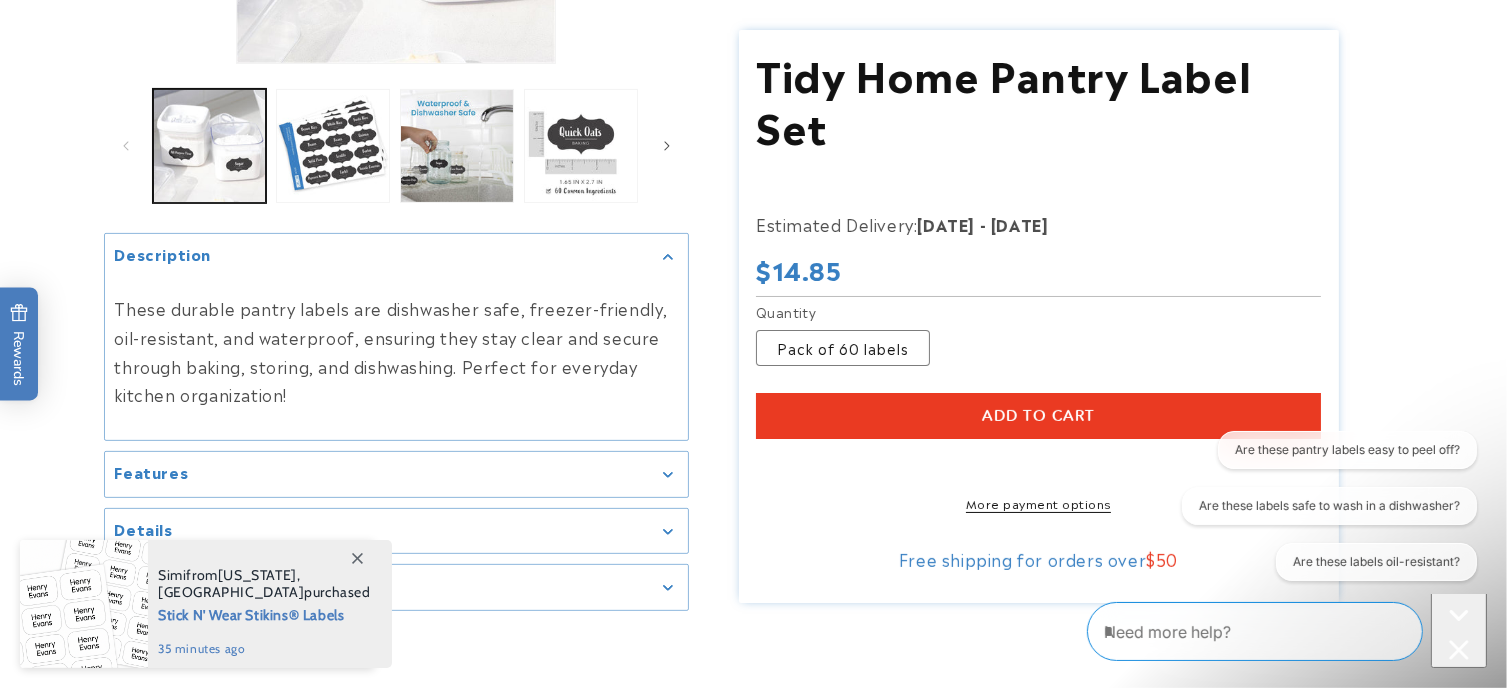 click 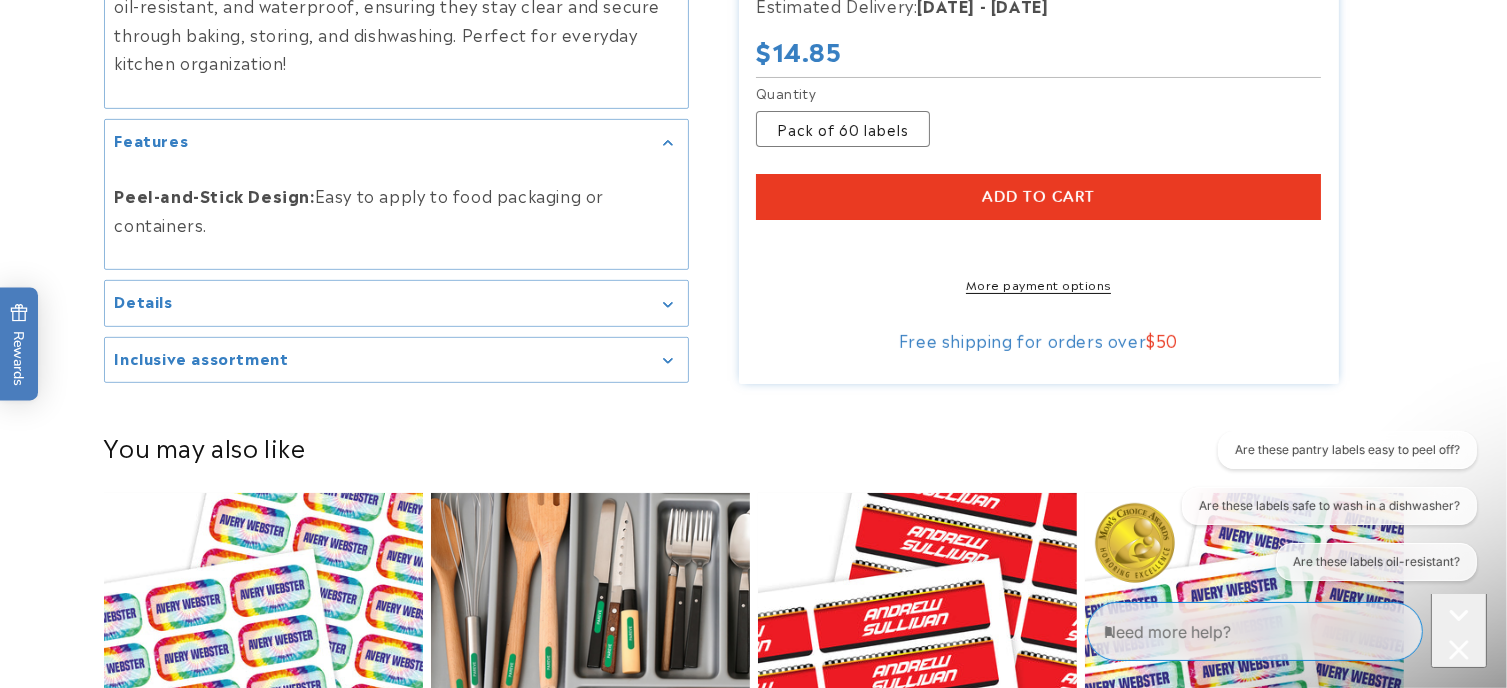 scroll, scrollTop: 848, scrollLeft: 0, axis: vertical 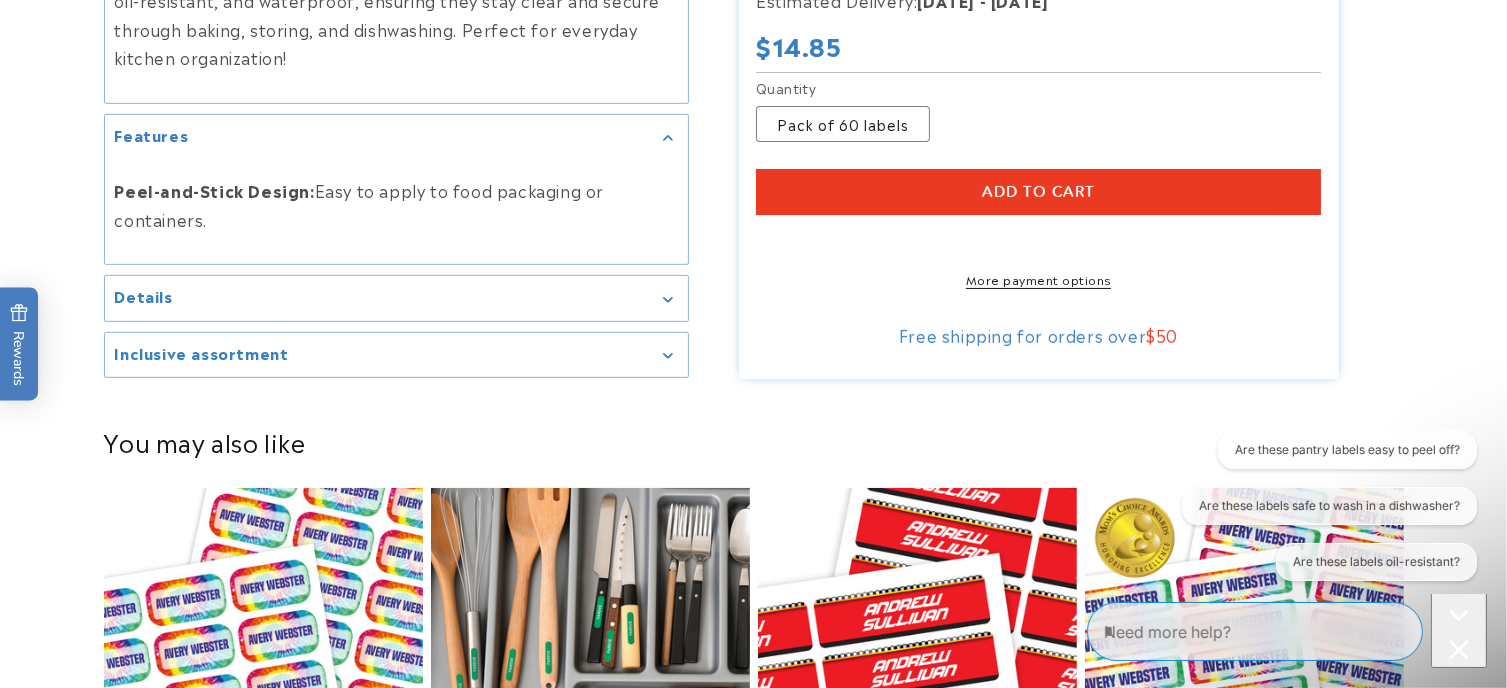 click on "Details" at bounding box center [396, 298] 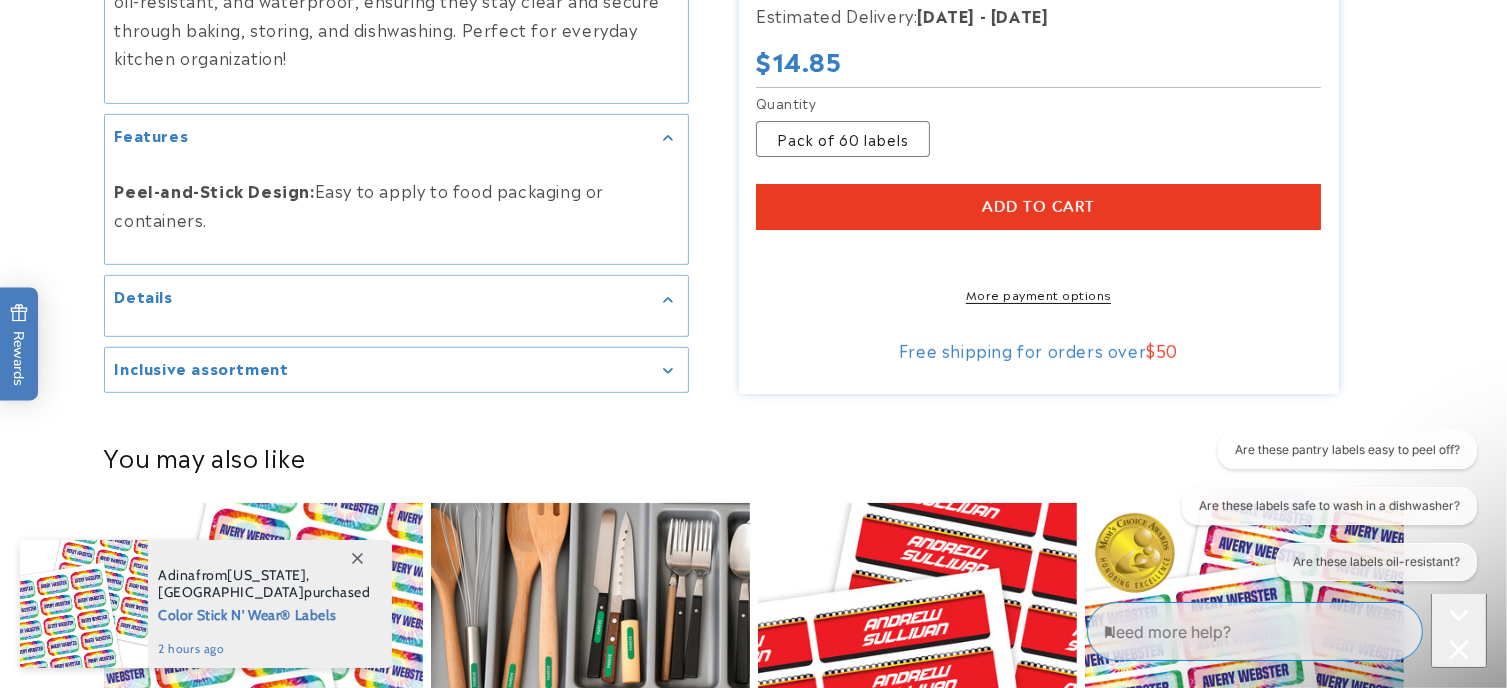 click 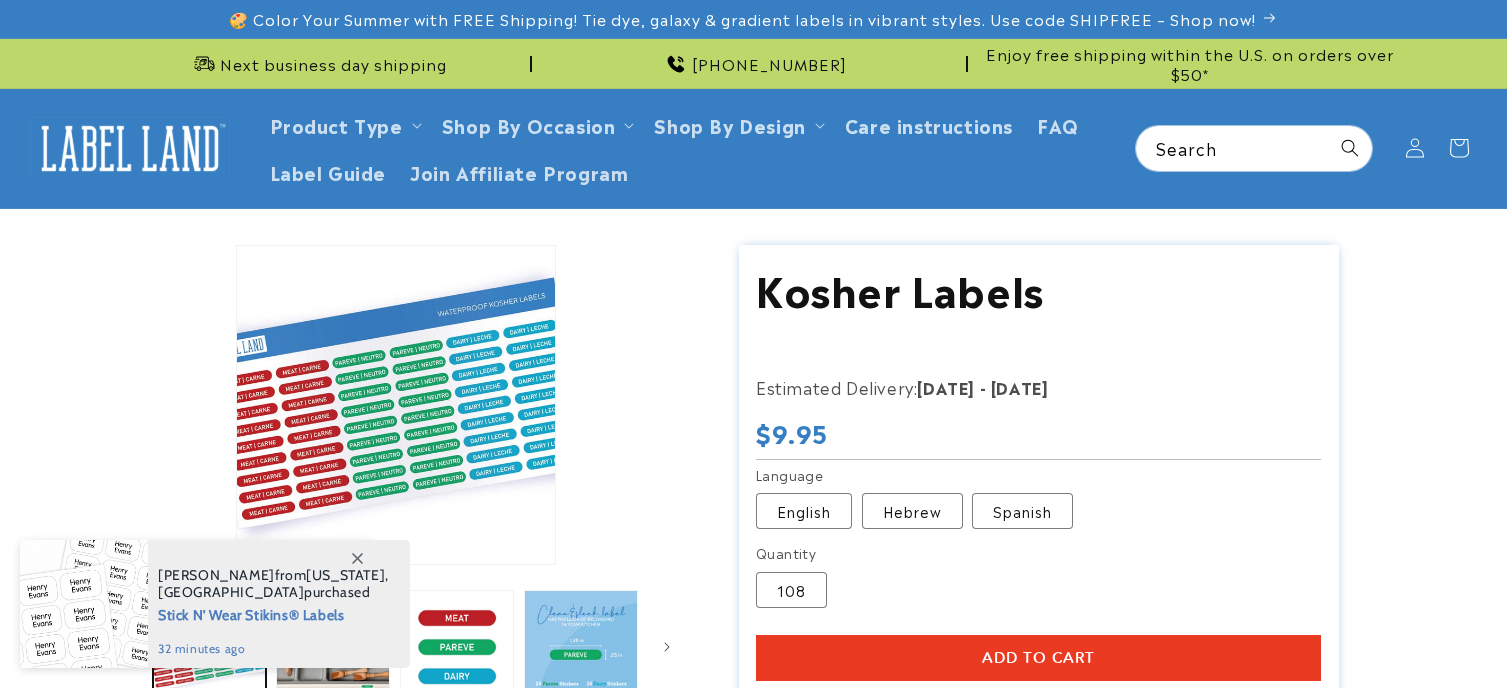 scroll, scrollTop: 0, scrollLeft: 0, axis: both 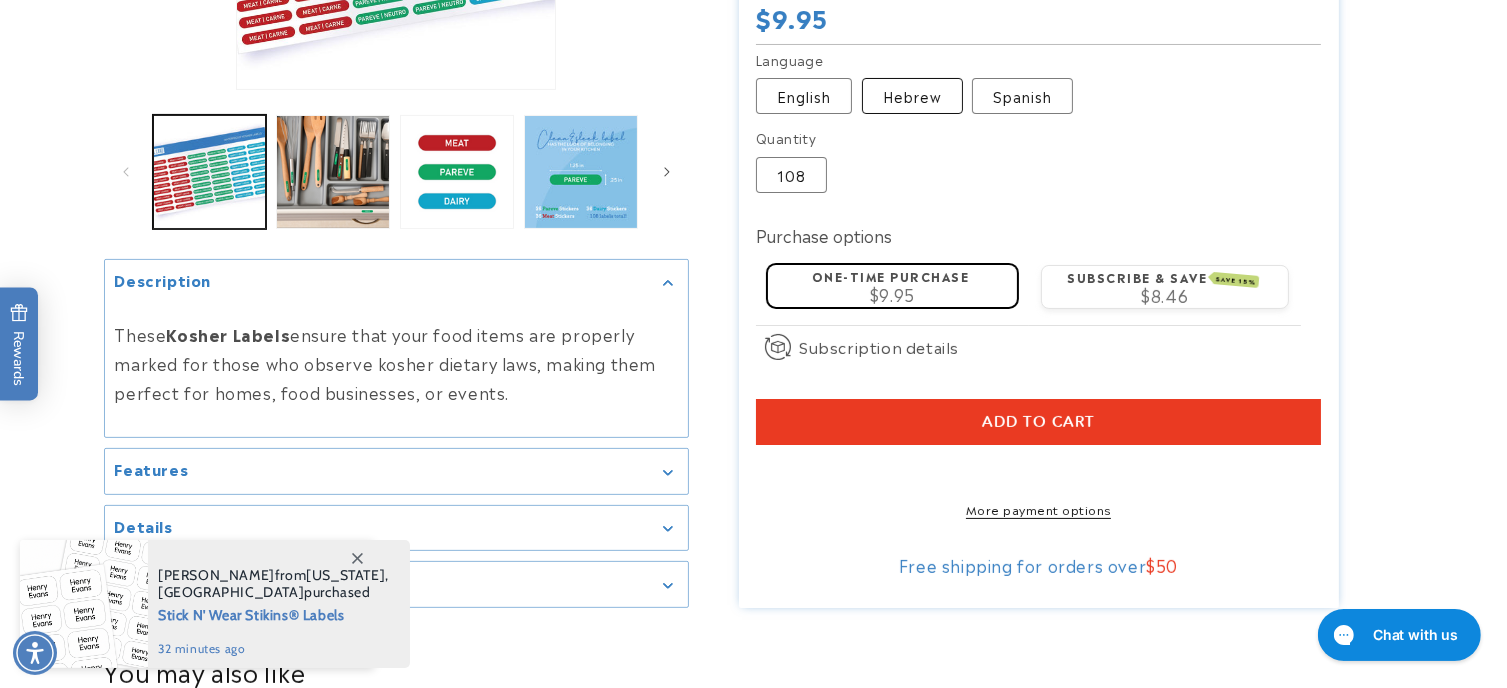 click on "Hebrew Variant sold out or unavailable" at bounding box center (912, 96) 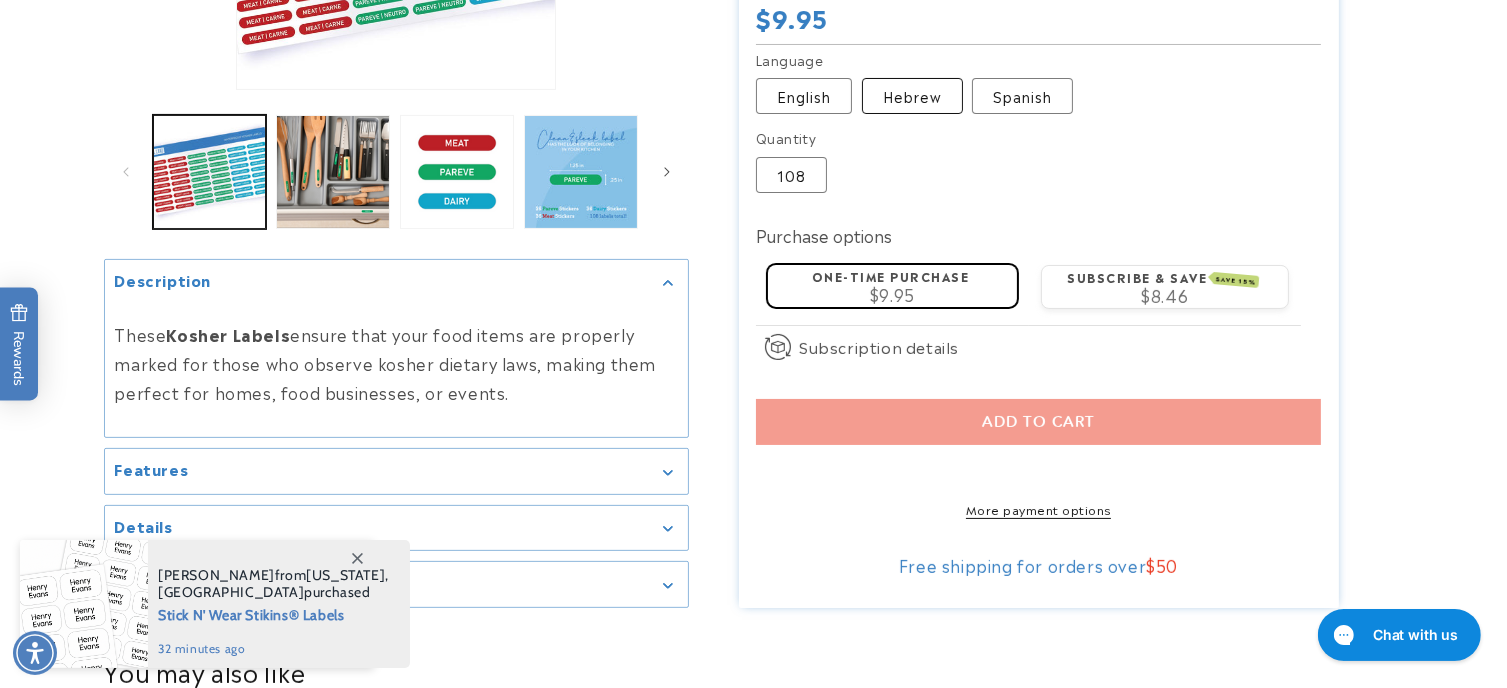 click on "Kosher Labels
Kosher Labels
Estimated Delivery:  Jul 18   -   Jul 24
Regular price
$9.95
Regular price
Sale price
$9.95
Unit price
/
per
Sale
Sold out
Language
English Variant sold out or unavailable
Hebrew Variant sold out or unavailable
Spanish Variant sold out or unavailable
Quantity" at bounding box center (1039, 218) 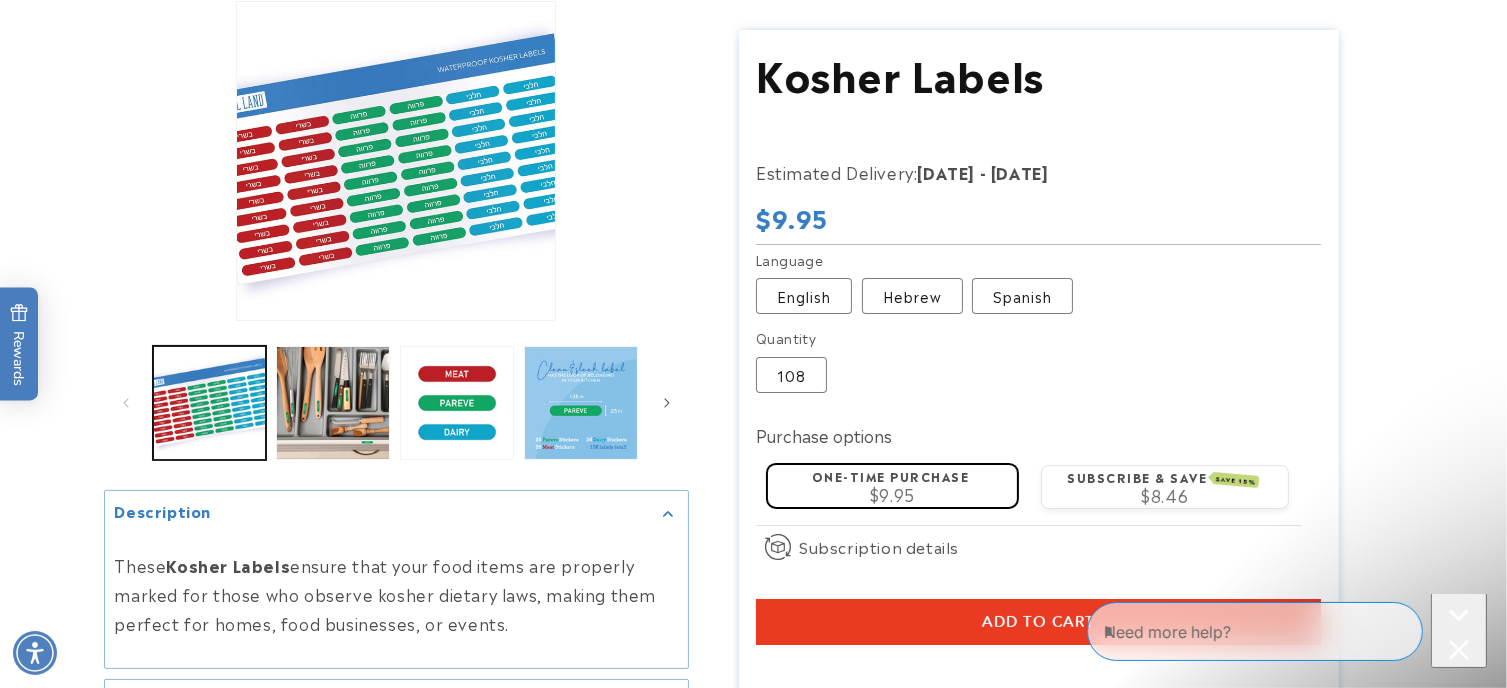 scroll, scrollTop: 0, scrollLeft: 0, axis: both 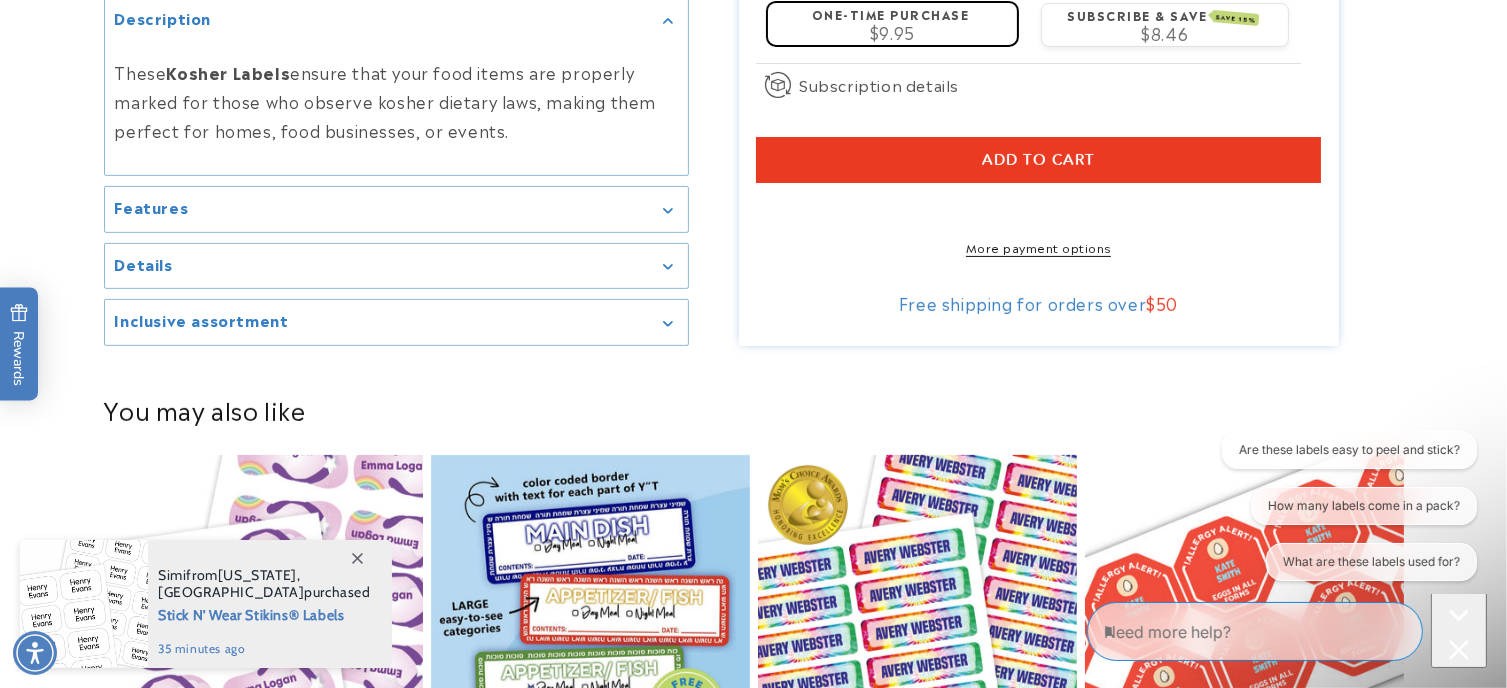 click on "Features" at bounding box center [396, 209] 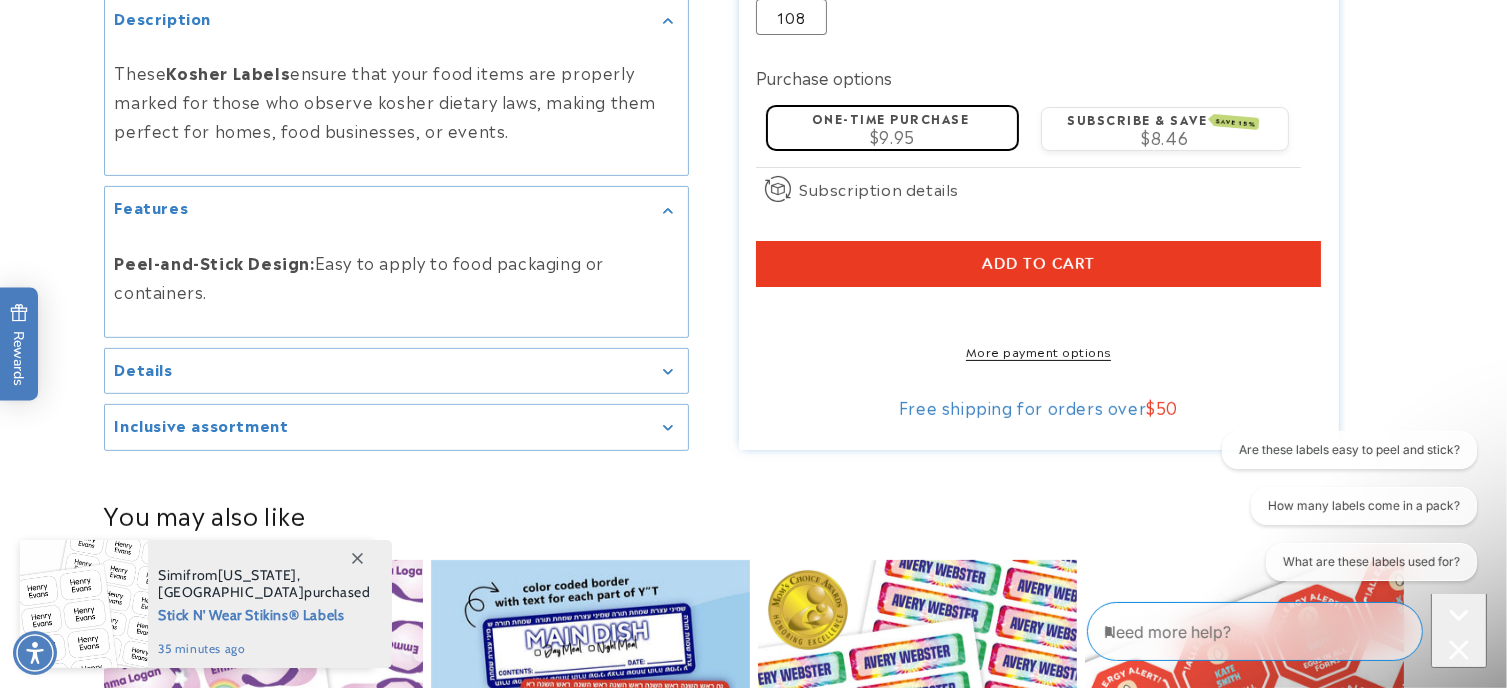 click on "Details" at bounding box center [396, 371] 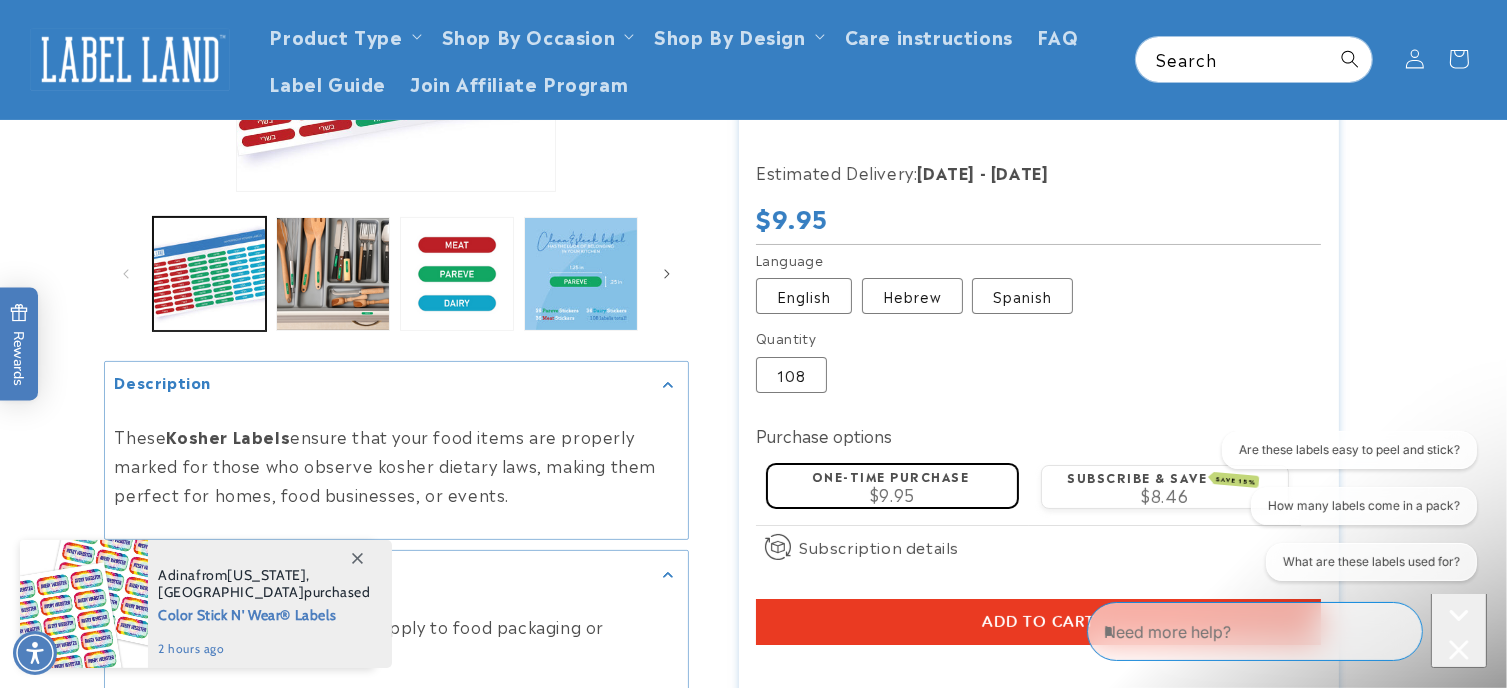 scroll, scrollTop: 372, scrollLeft: 0, axis: vertical 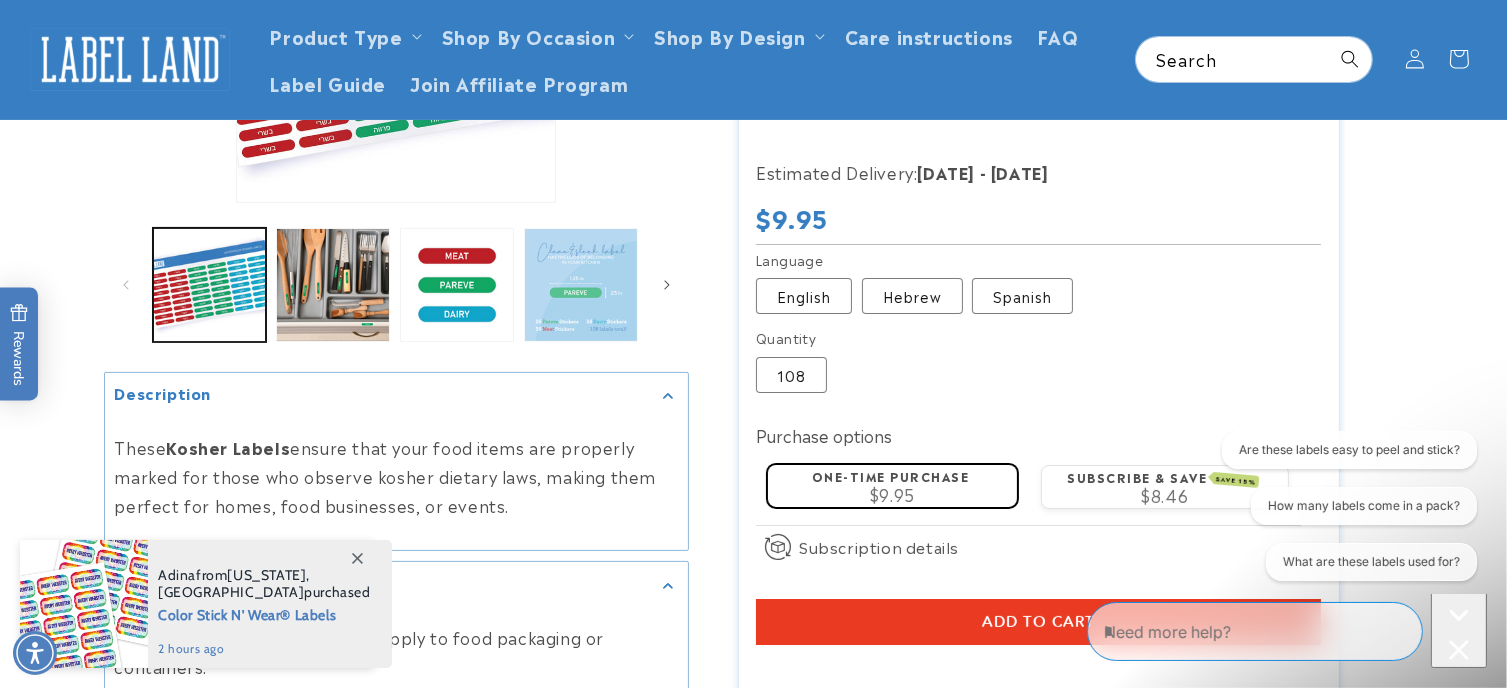 click at bounding box center (581, 285) 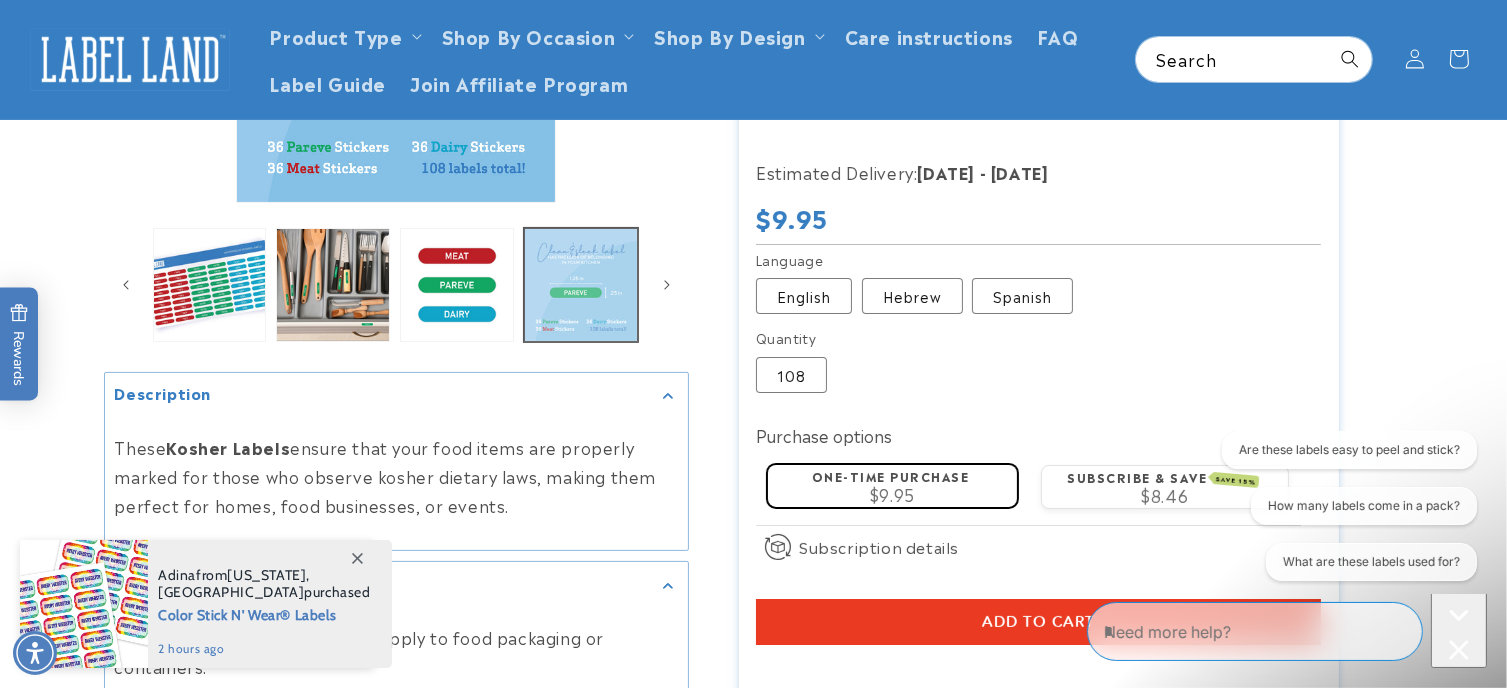 scroll, scrollTop: 0, scrollLeft: 224, axis: horizontal 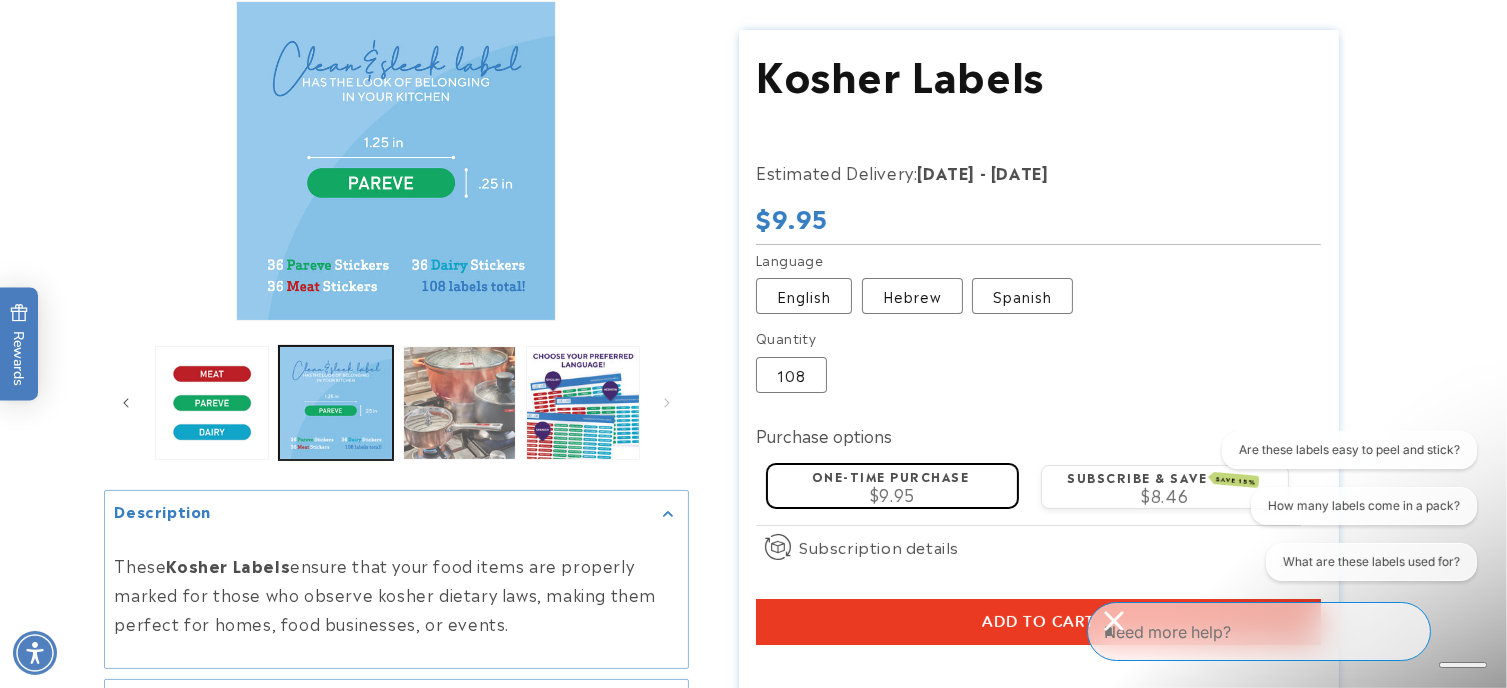 click at bounding box center (460, 403) 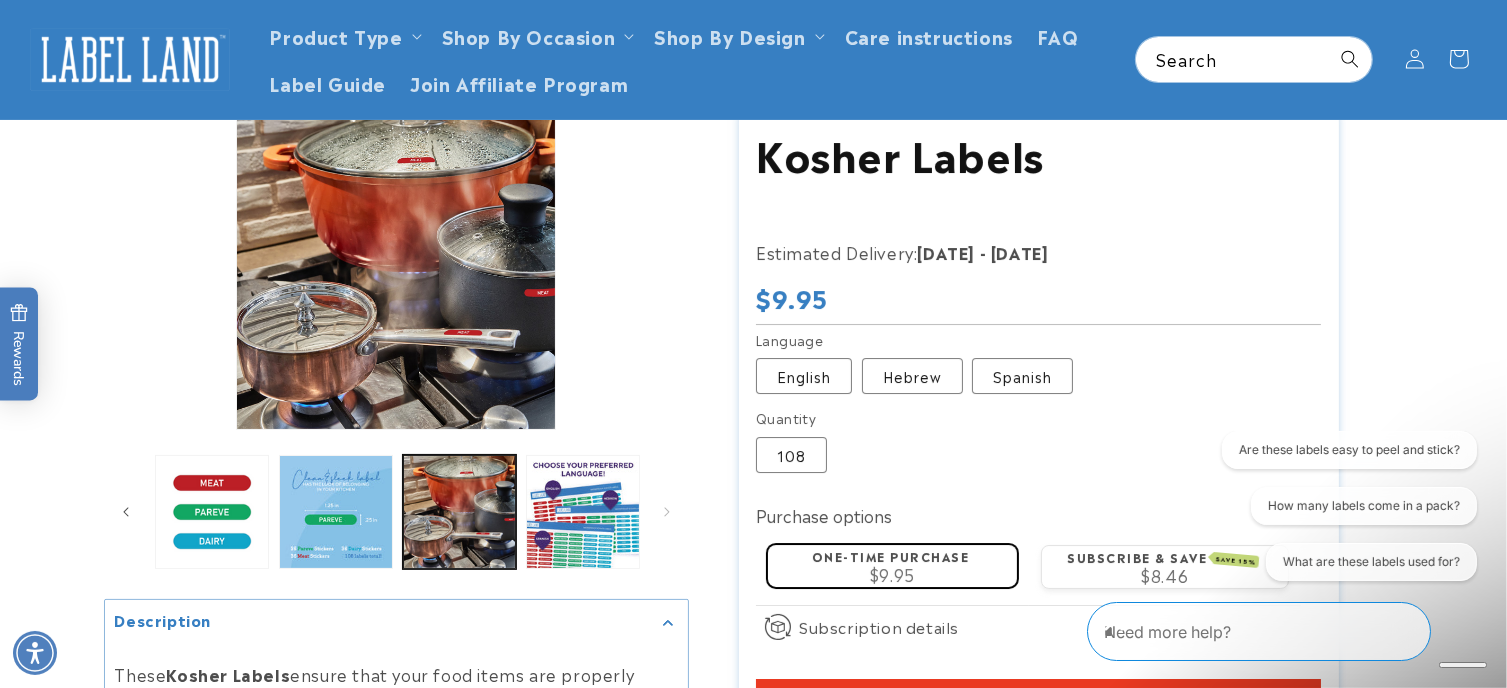 scroll, scrollTop: 0, scrollLeft: 0, axis: both 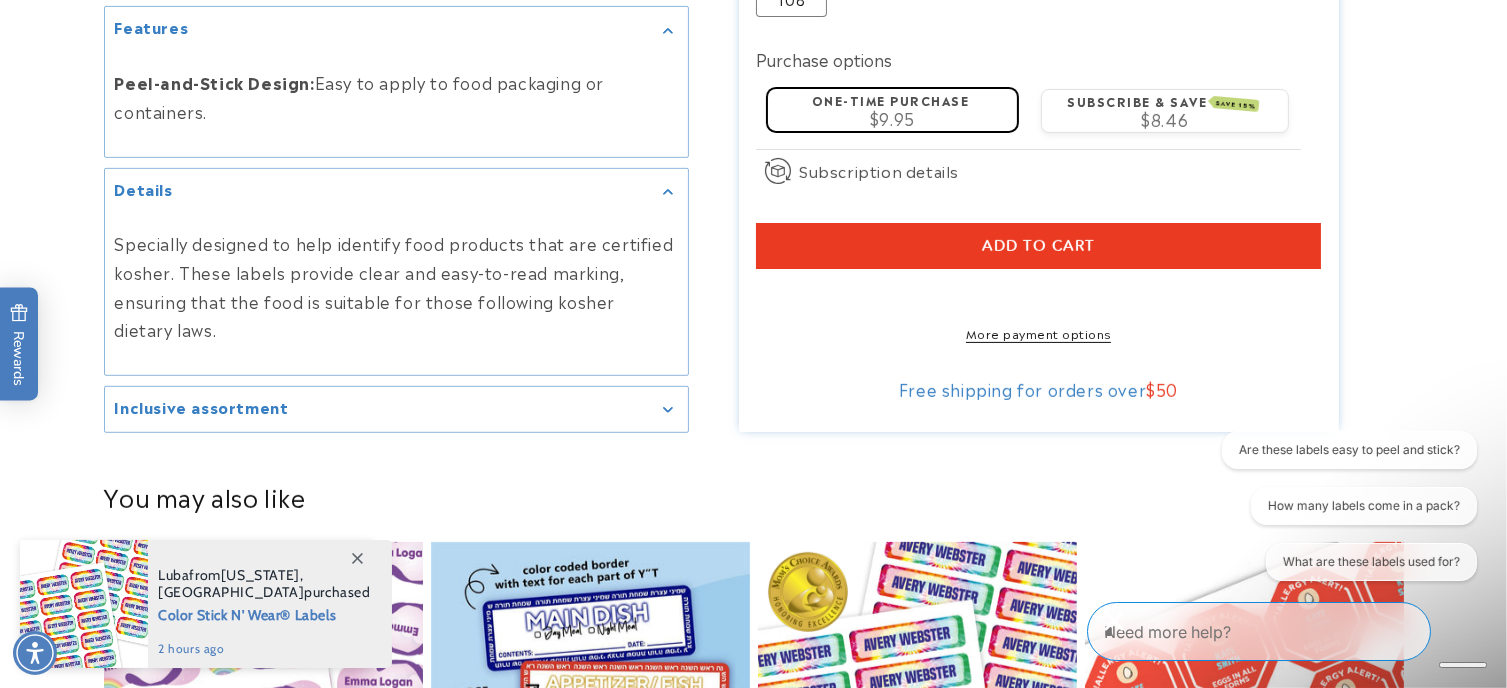click on "Add to cart" at bounding box center [1038, 246] 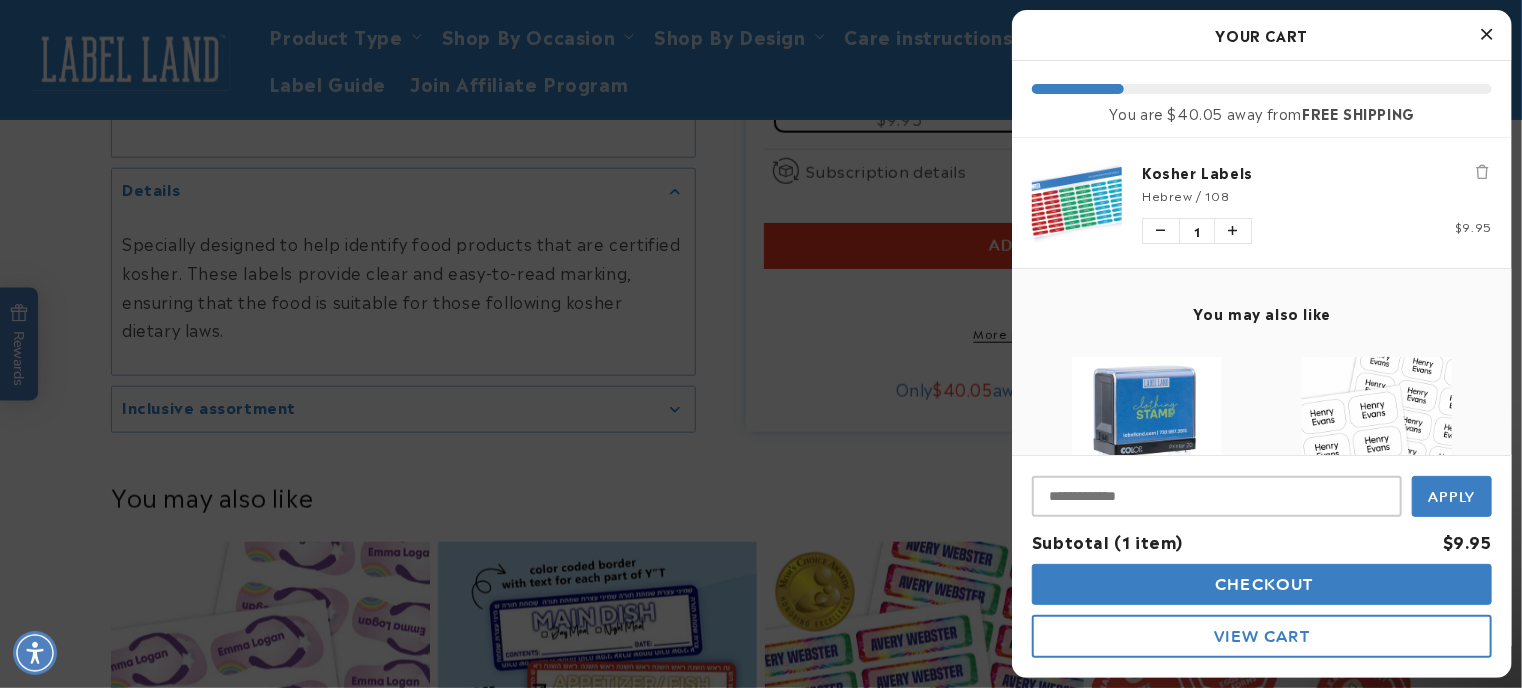 click at bounding box center (1147, 432) 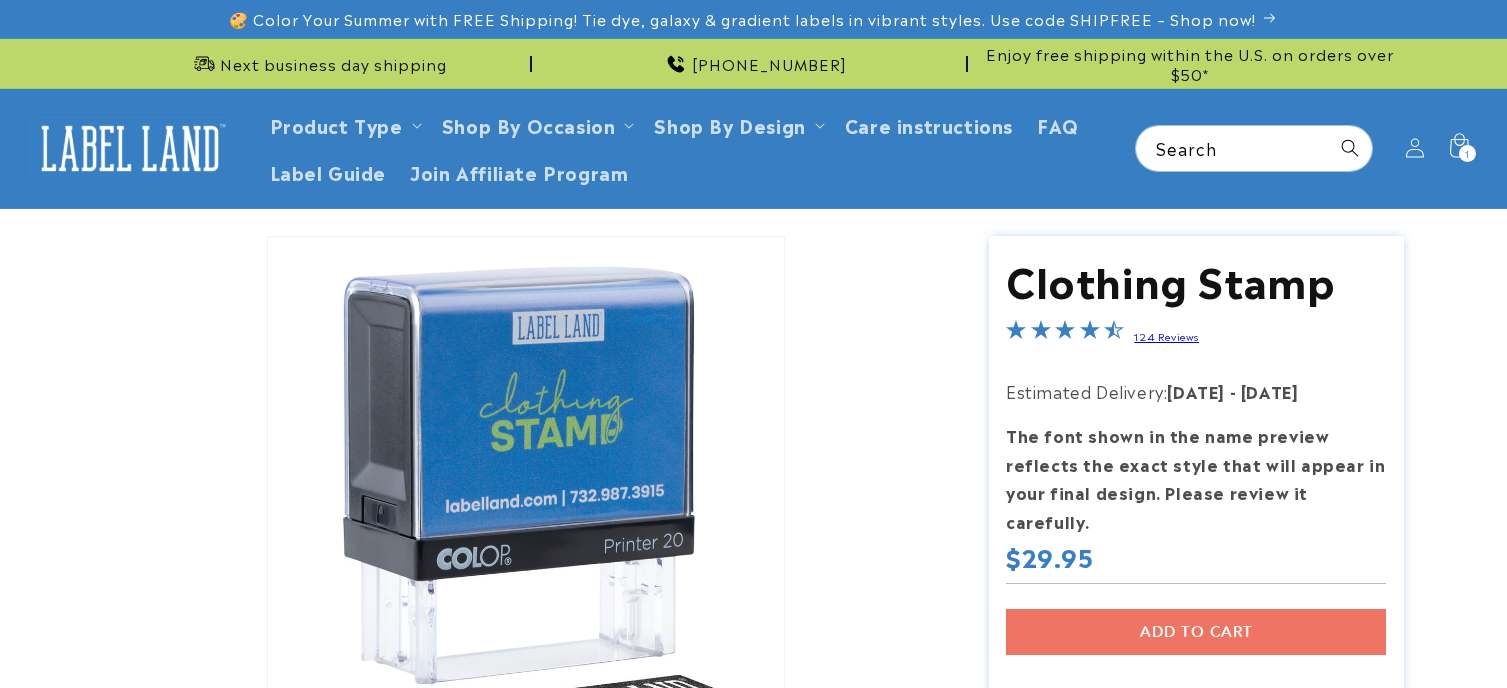 scroll, scrollTop: 0, scrollLeft: 0, axis: both 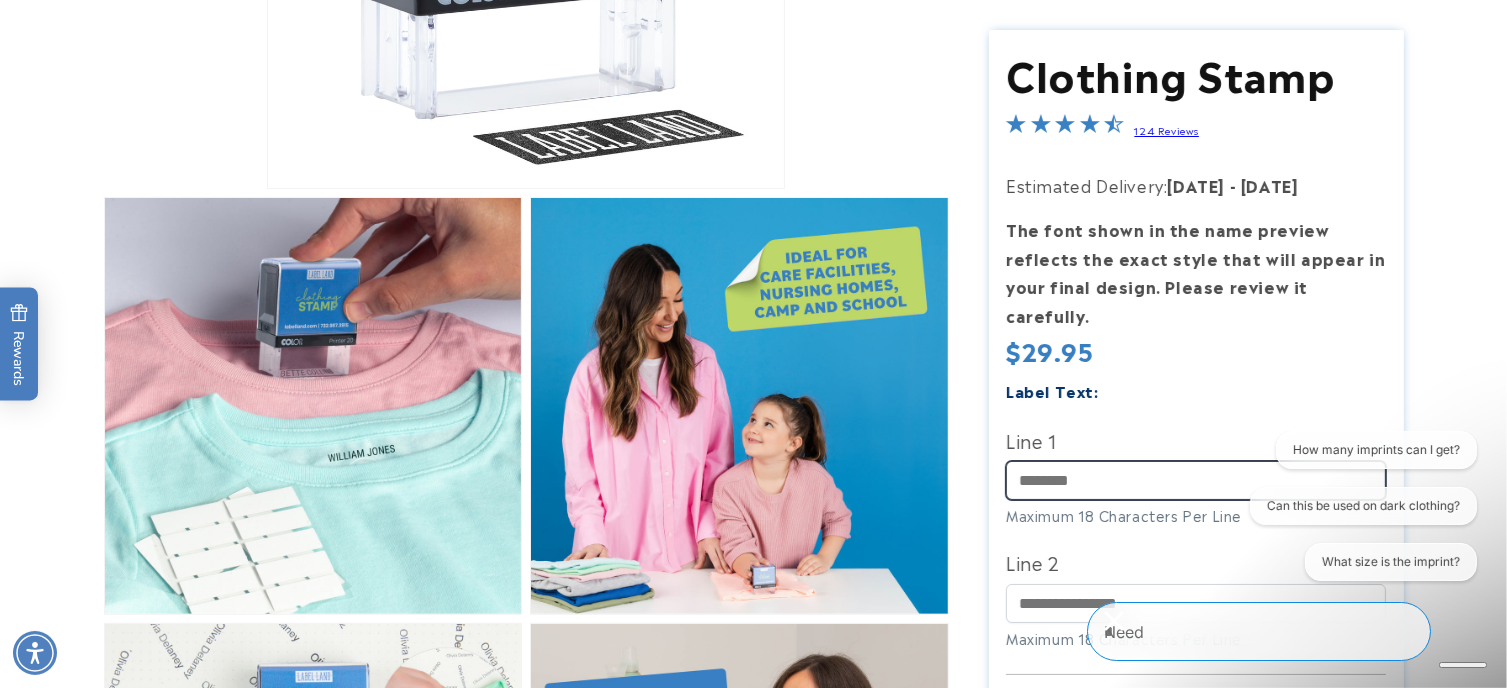 click on "Line 1" at bounding box center (1196, 481) 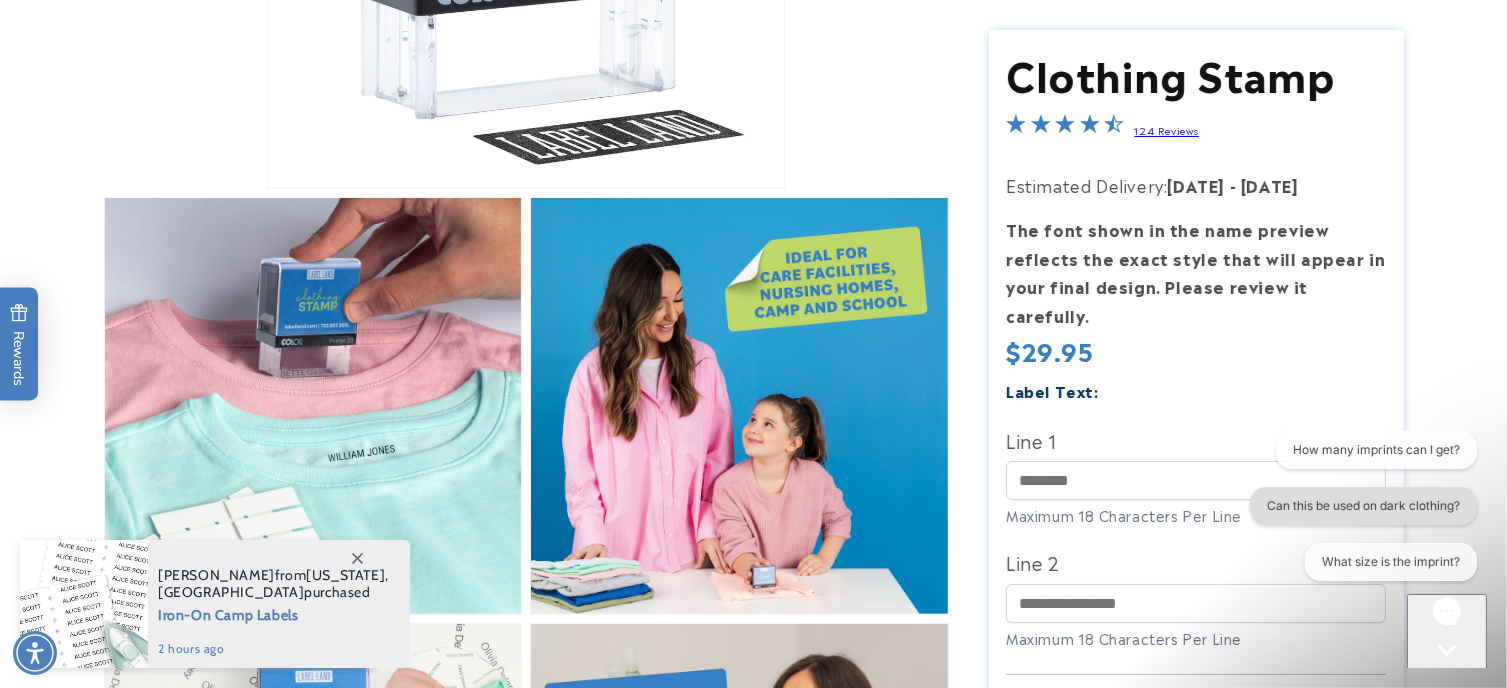 click on "Can this be used on dark clothing?" at bounding box center (1362, 506) 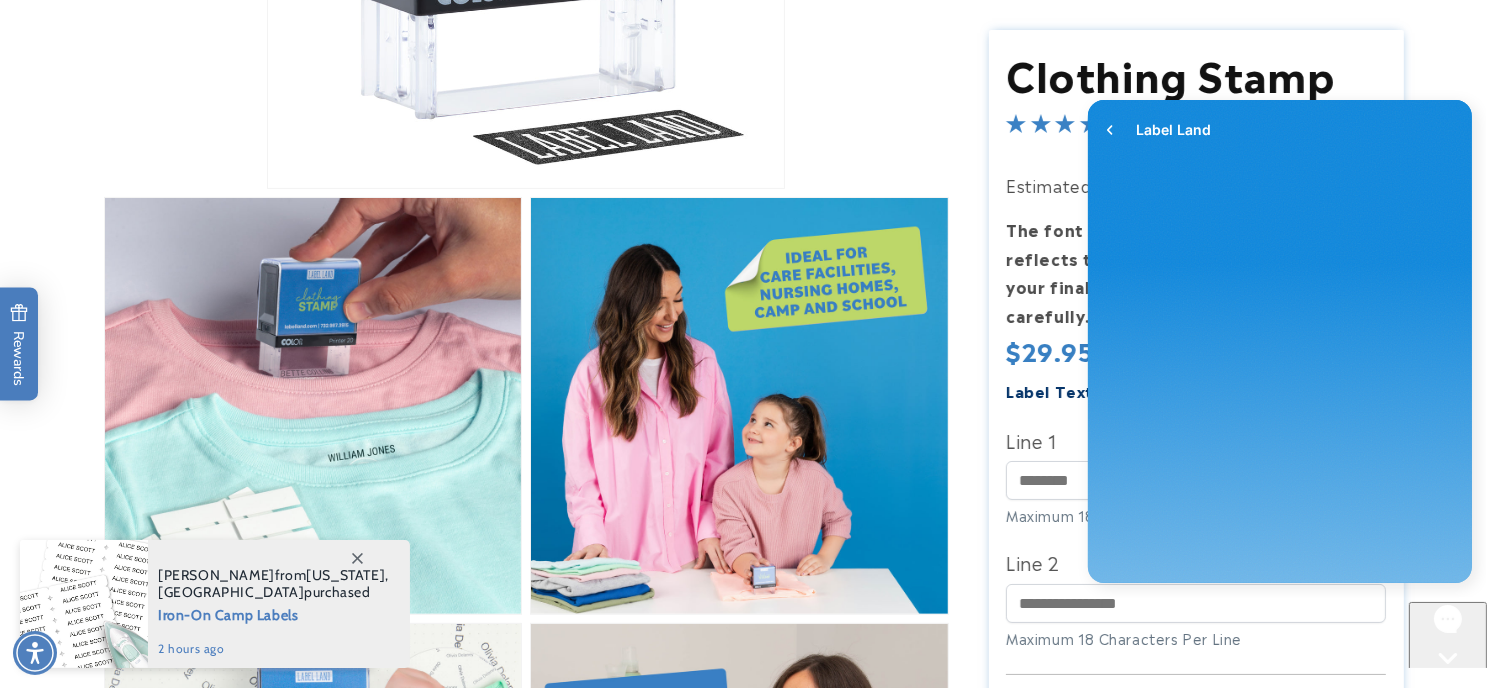 scroll, scrollTop: 0, scrollLeft: 0, axis: both 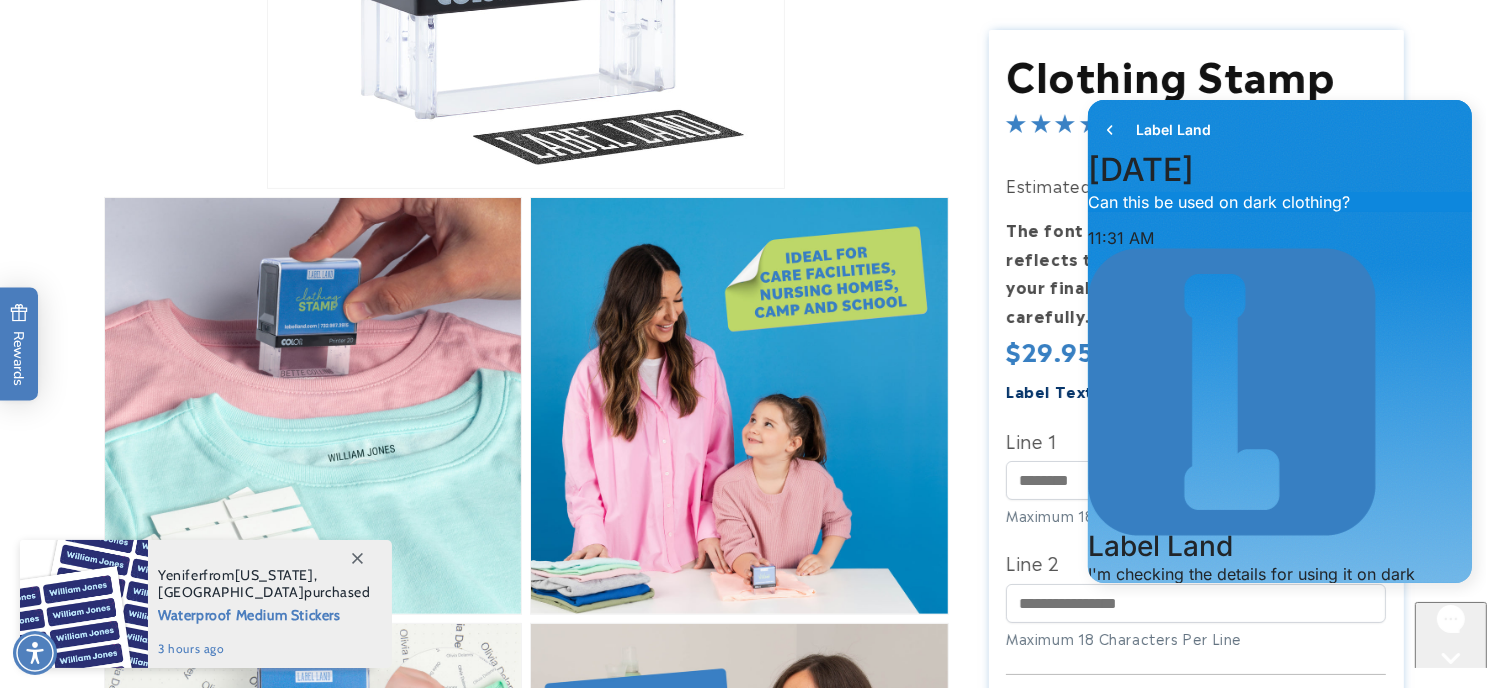 click 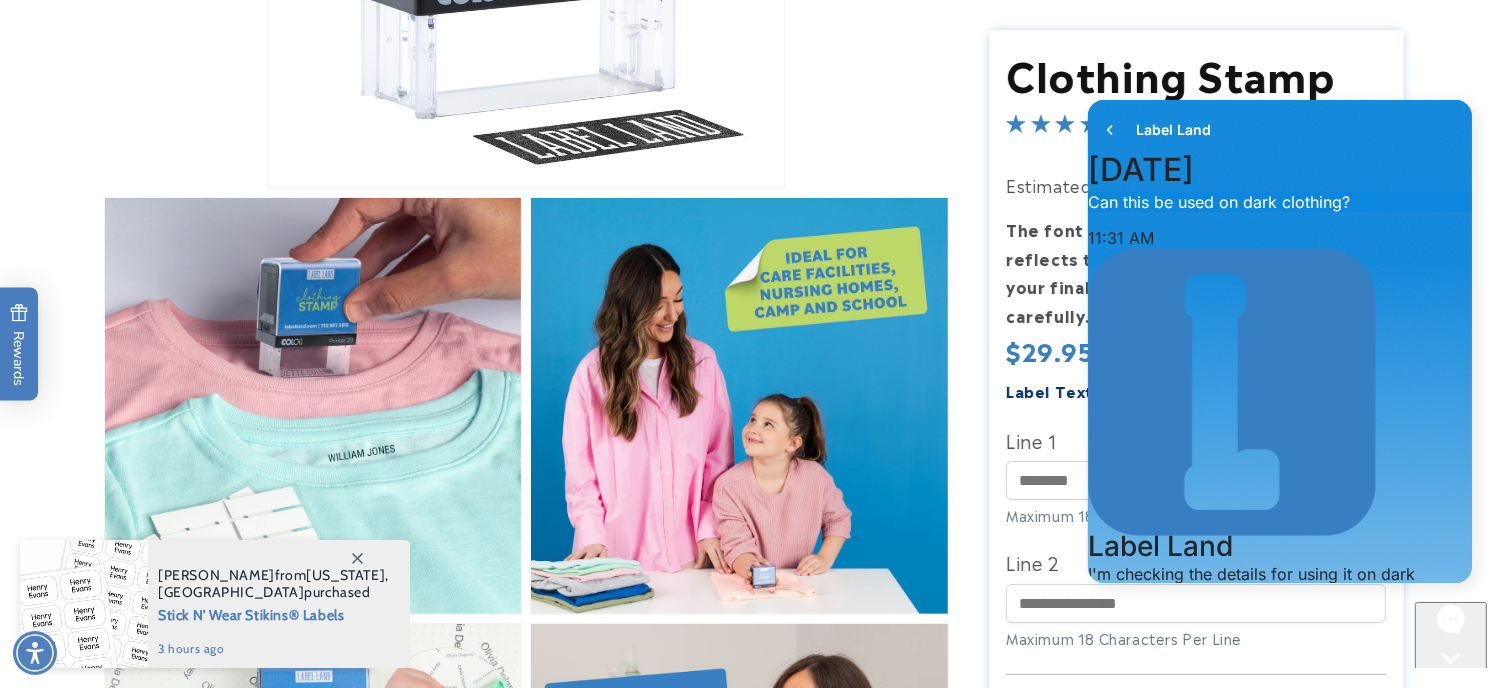 scroll, scrollTop: 137, scrollLeft: 0, axis: vertical 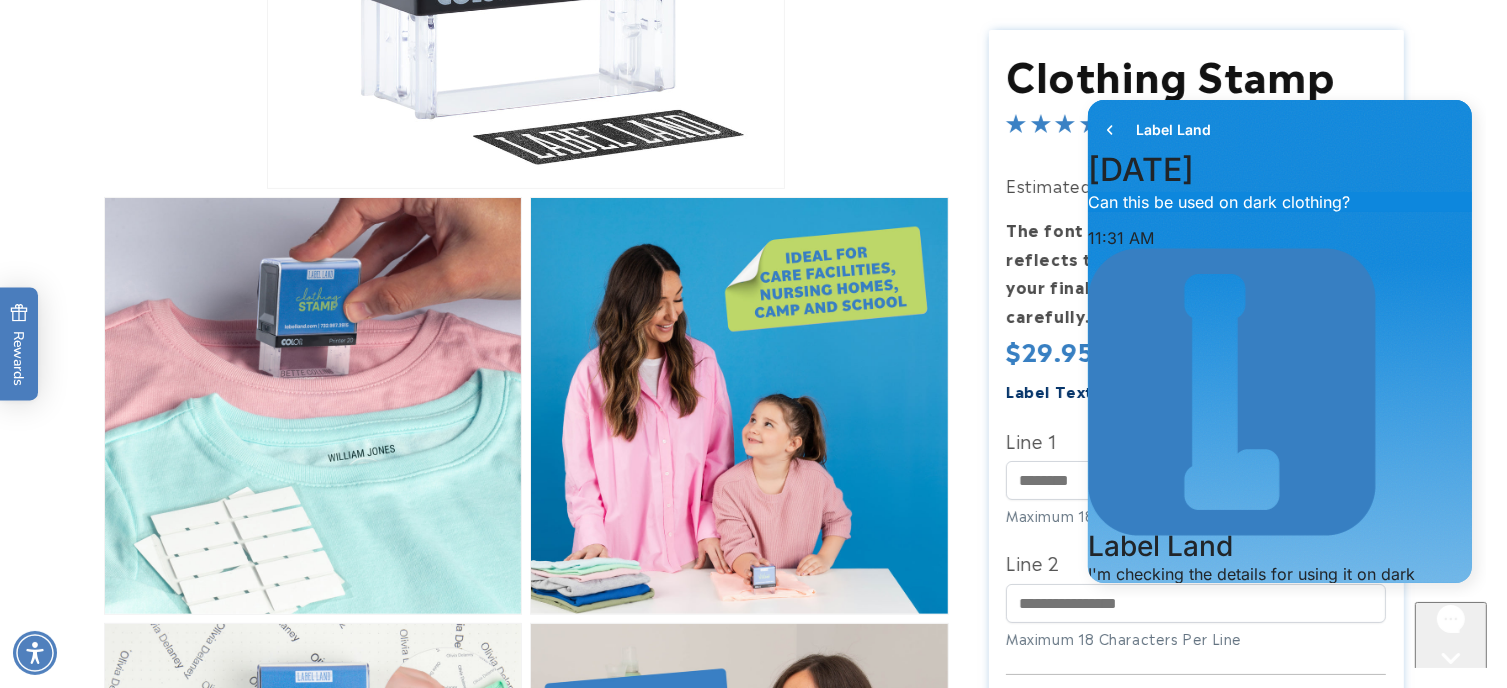 click on "Label Land" at bounding box center (1279, 129) 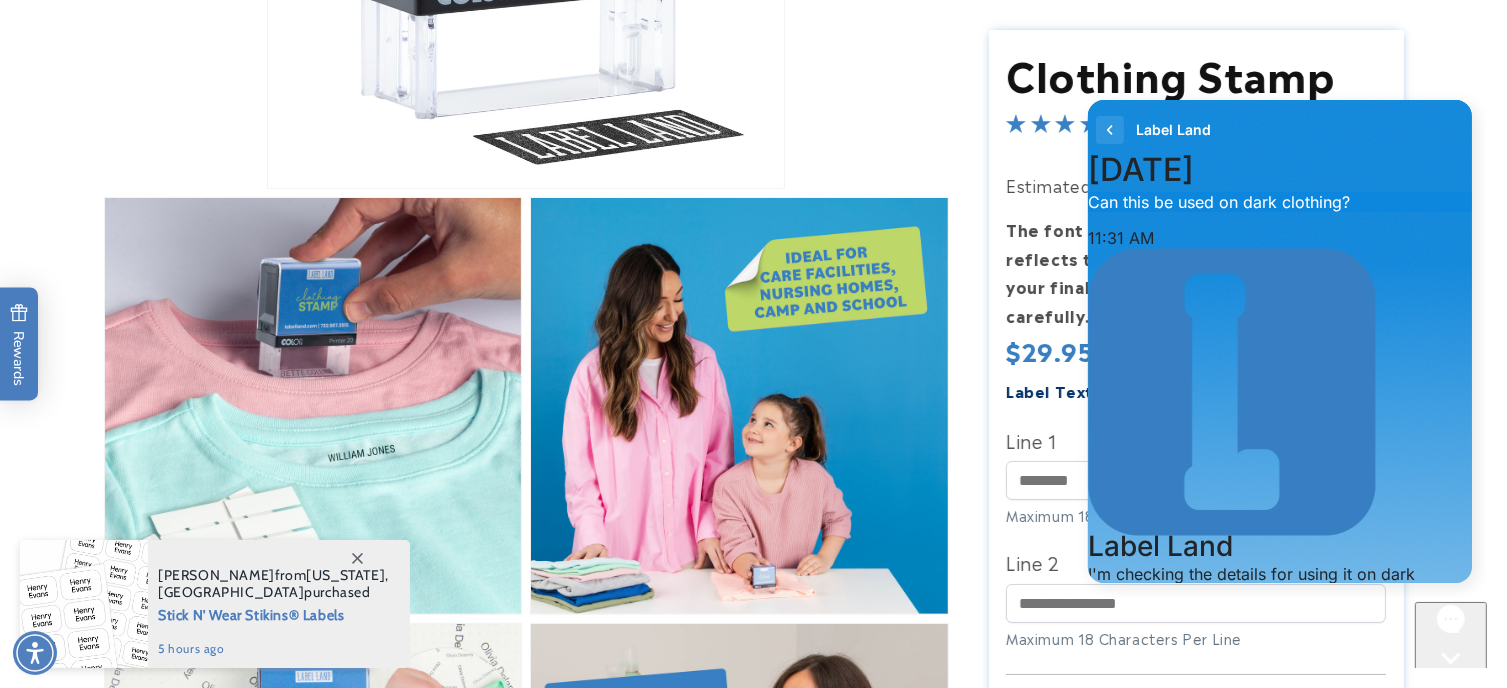 click 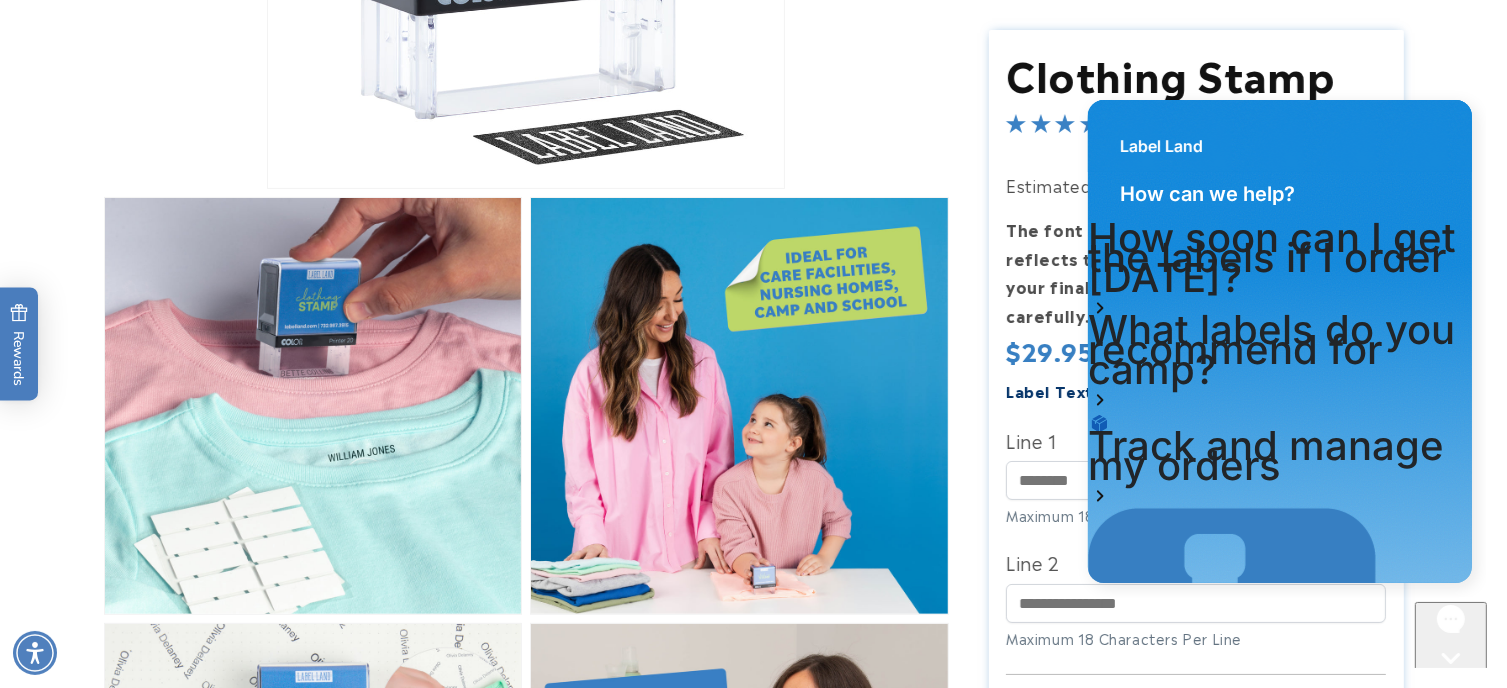 click on "Skip to product information
Open media 1 in modal
Open media 2 in modal
Open media 3 in modal
Open media 4 in modal
Open media 5 in modal" at bounding box center [753, 1494] 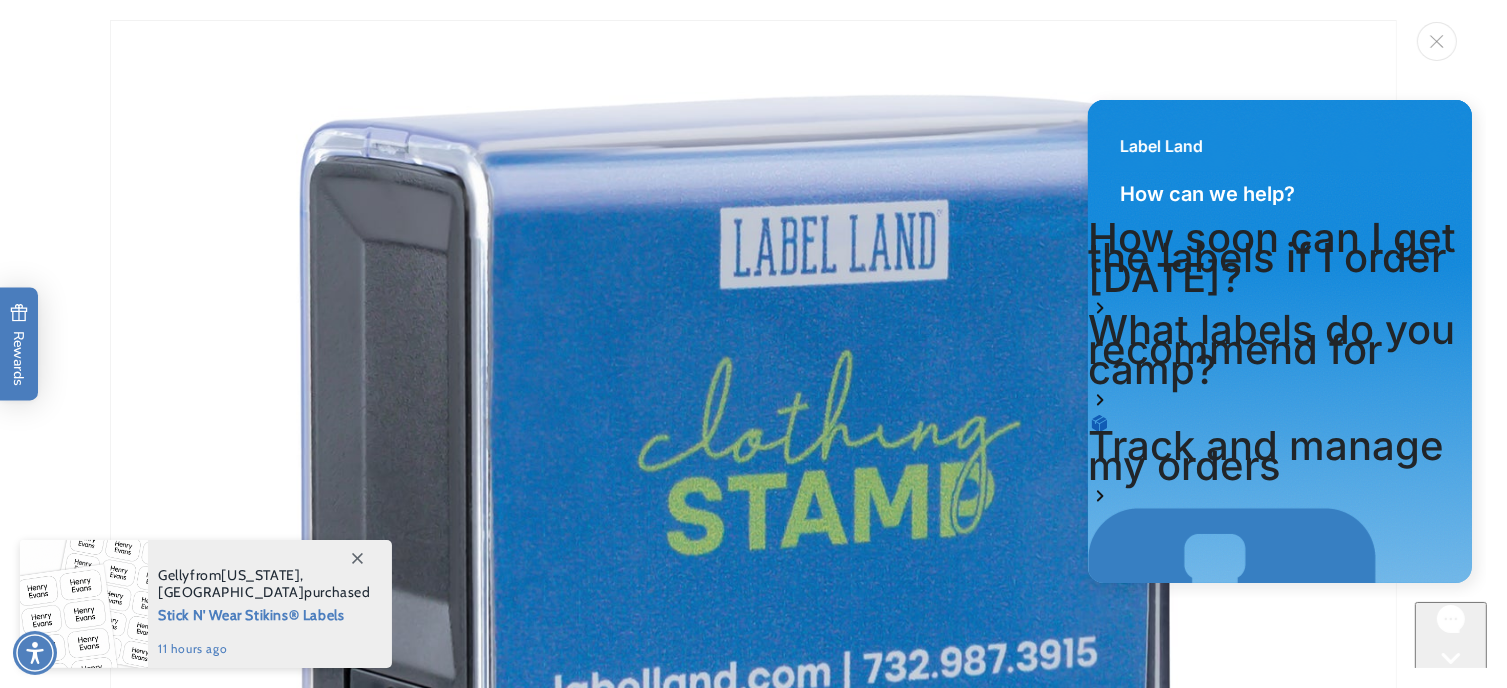 scroll, scrollTop: 20, scrollLeft: 0, axis: vertical 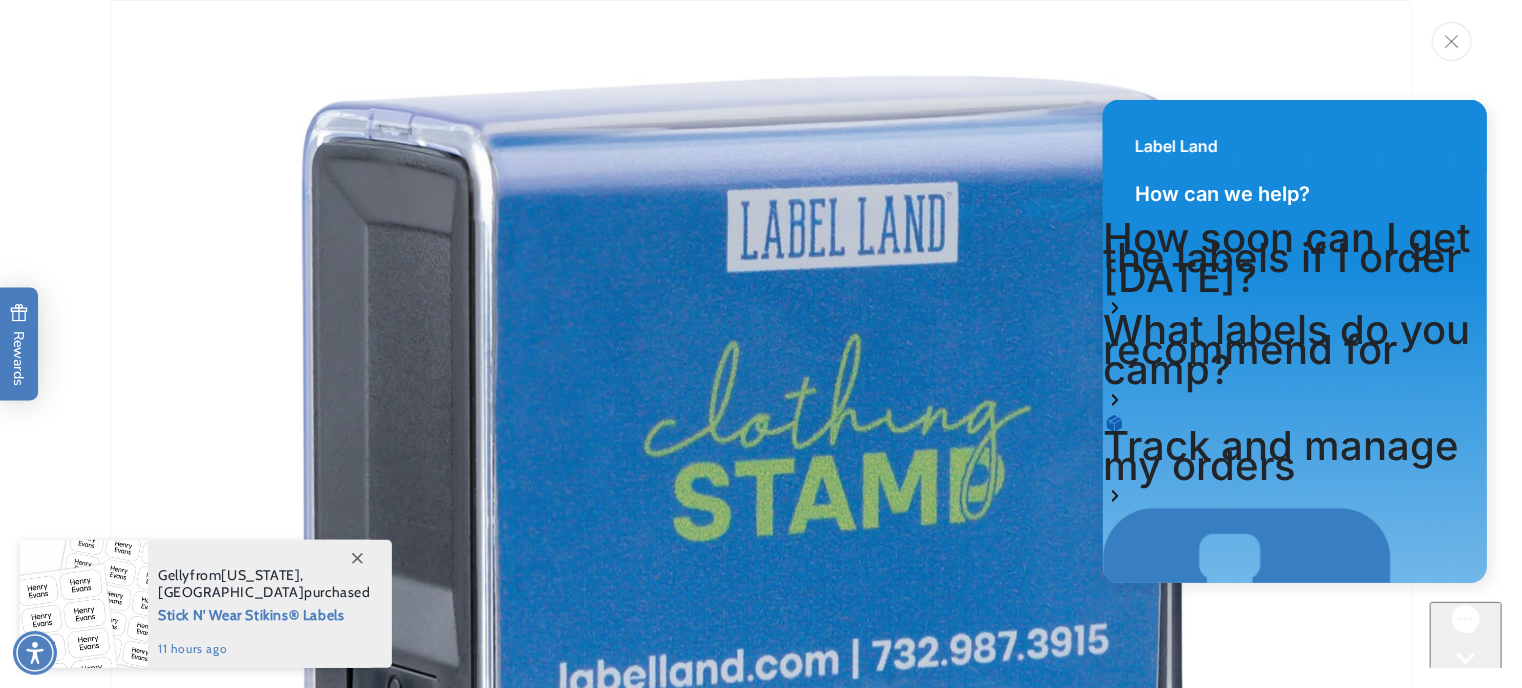 click 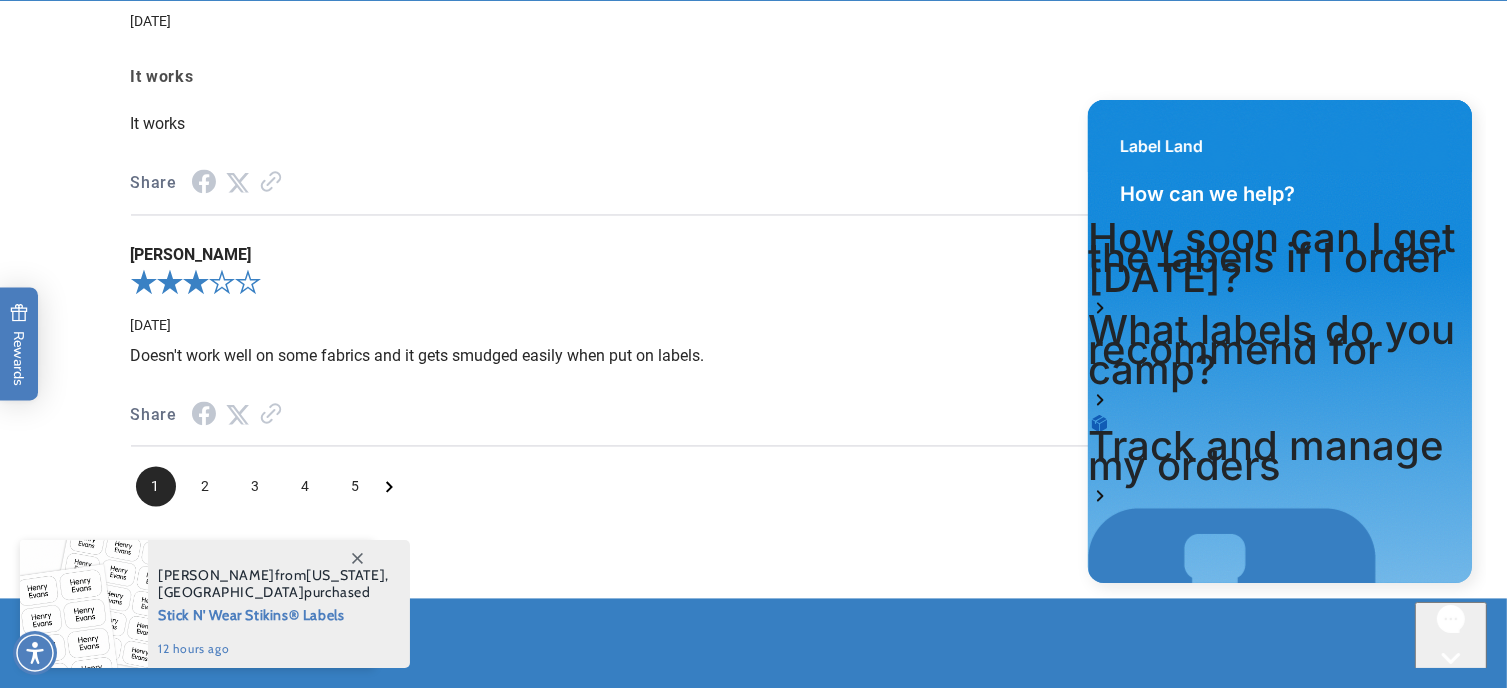 scroll, scrollTop: 3855, scrollLeft: 0, axis: vertical 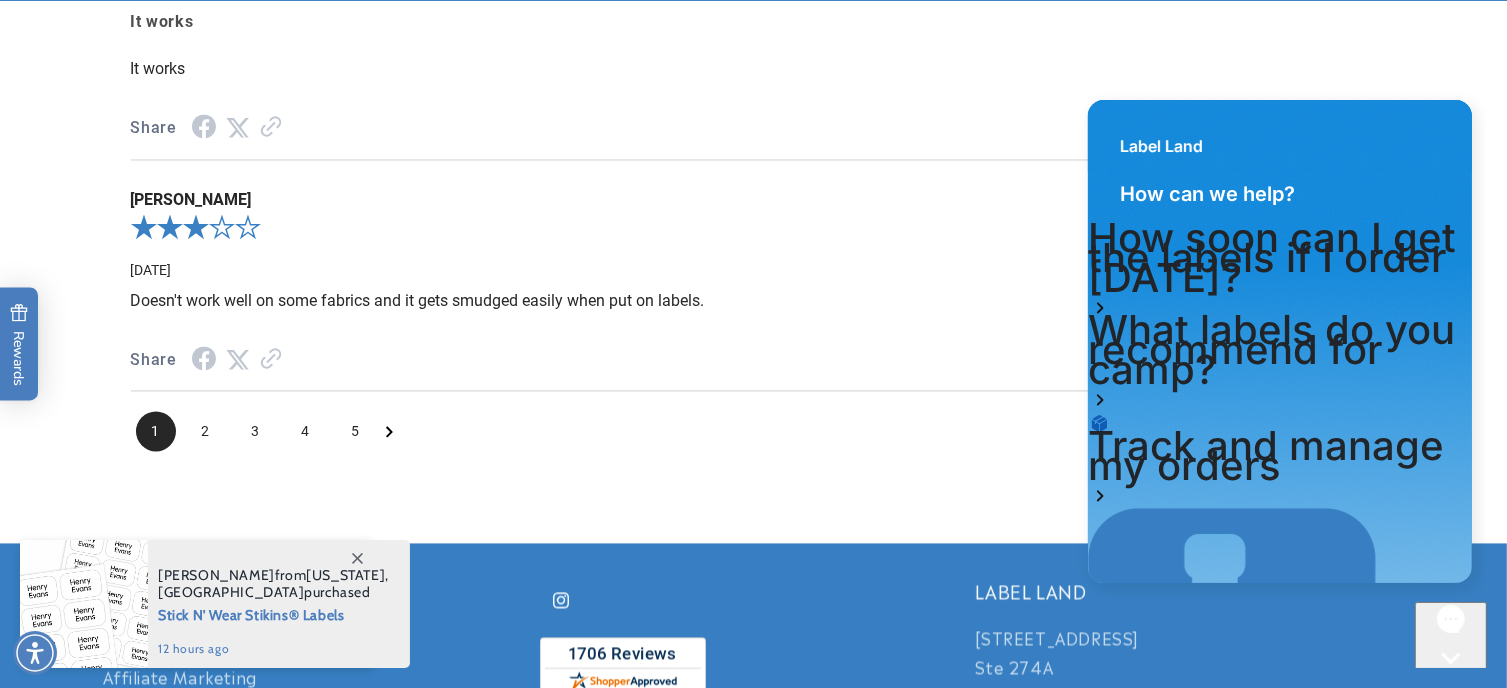 click 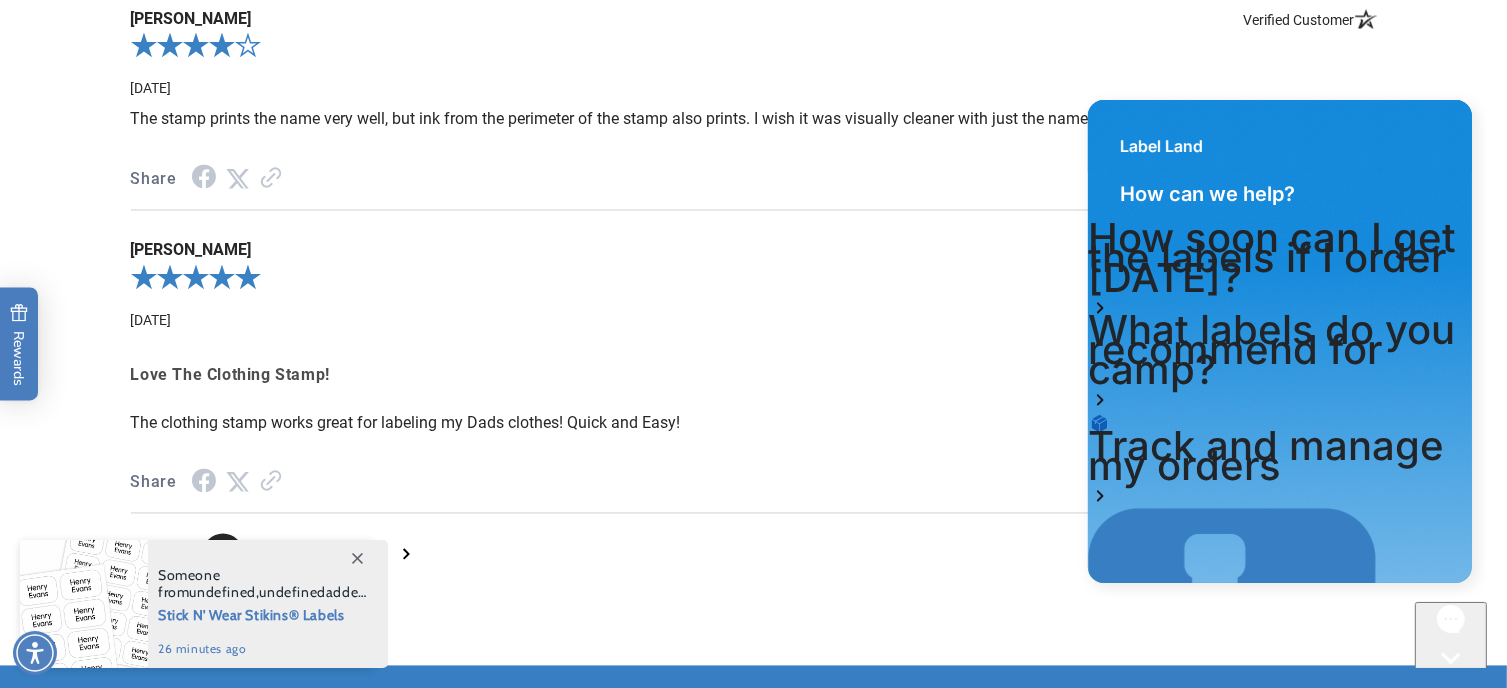 scroll, scrollTop: 3772, scrollLeft: 0, axis: vertical 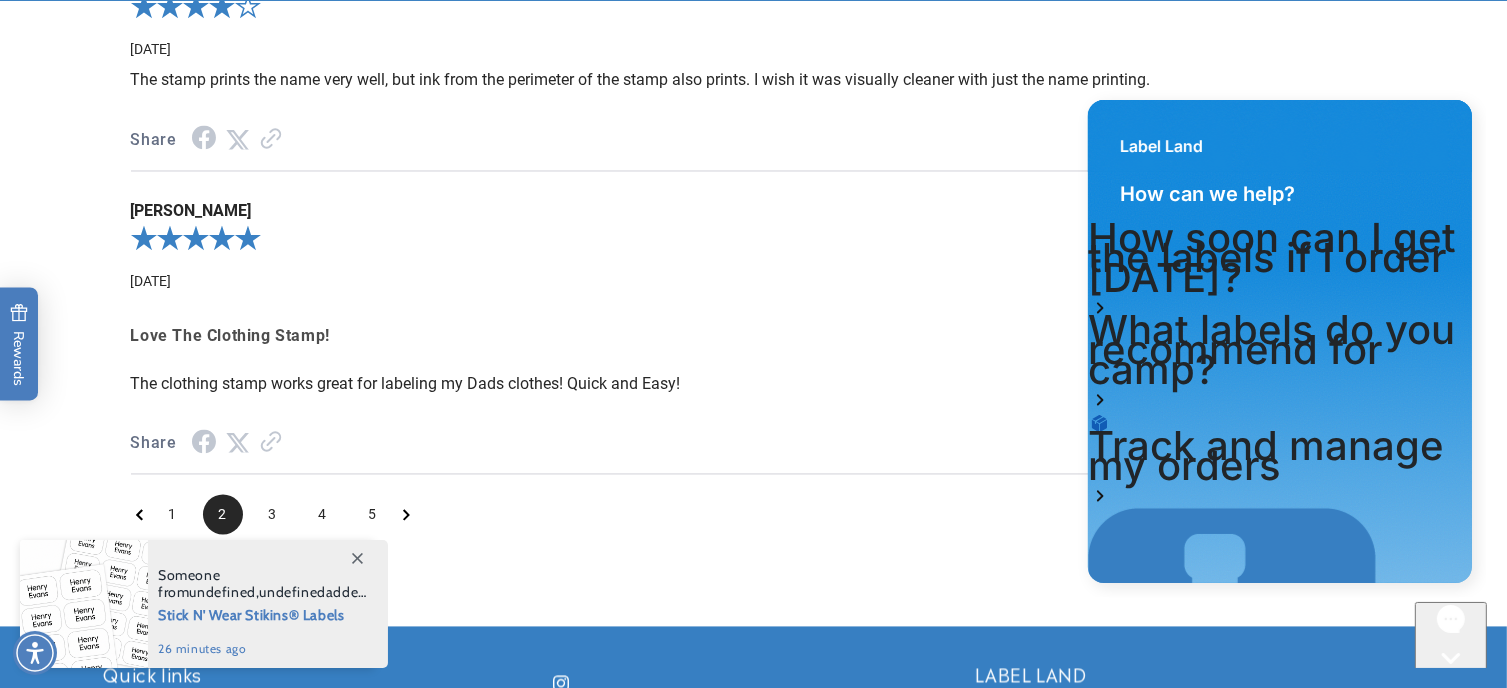click 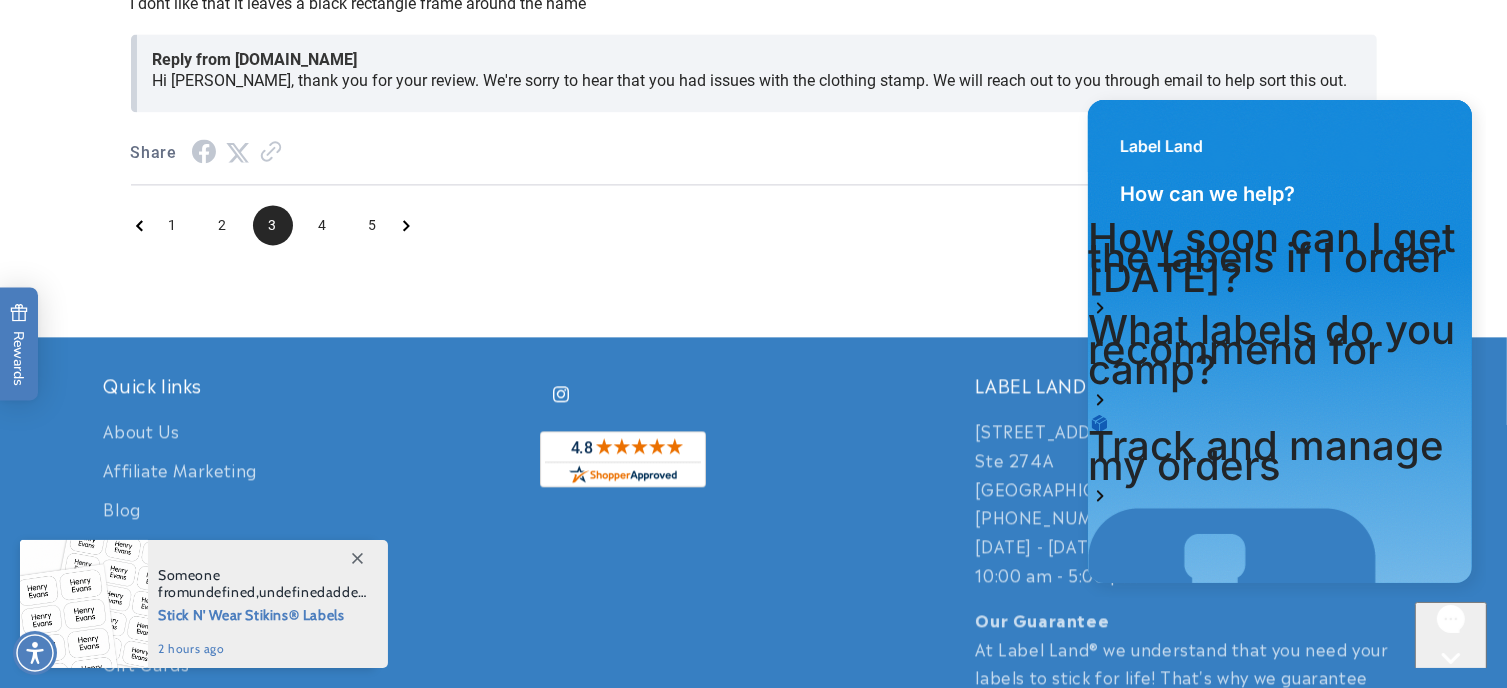 scroll, scrollTop: 4404, scrollLeft: 0, axis: vertical 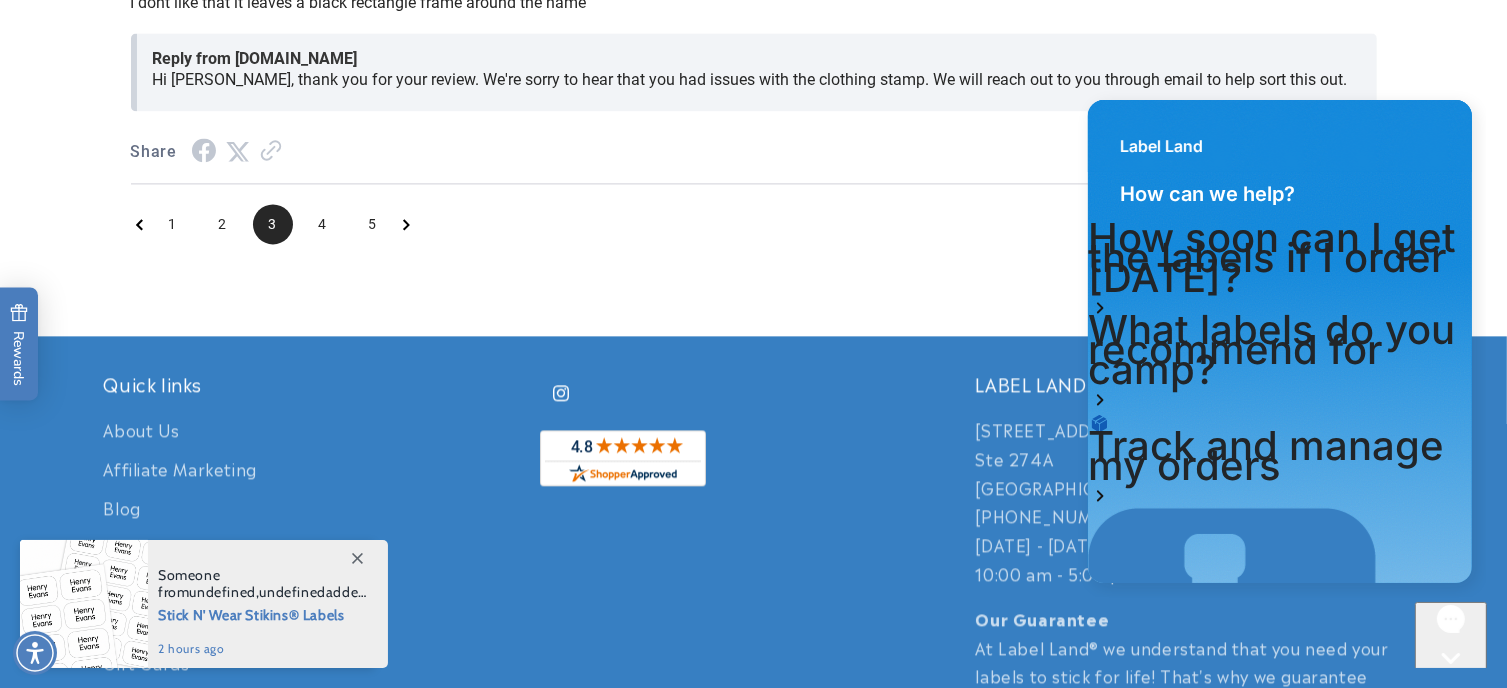 click 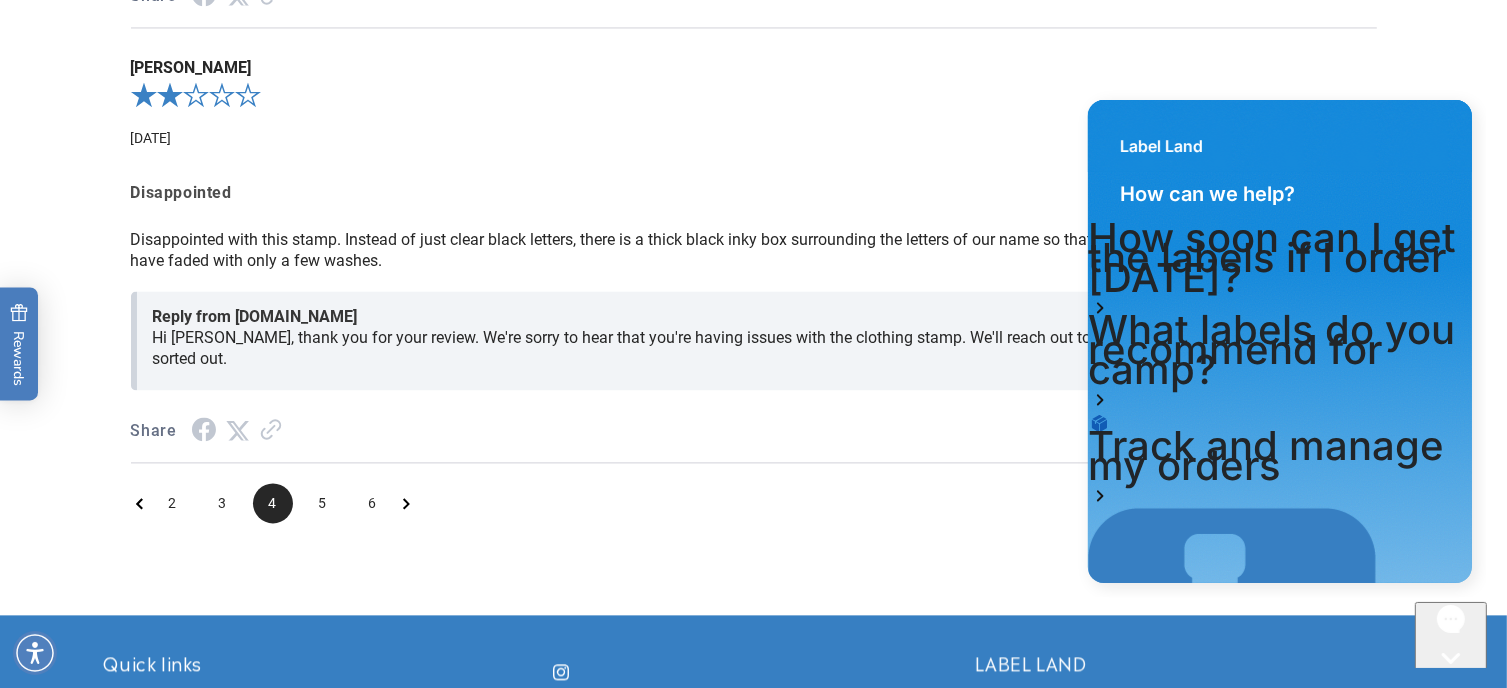scroll, scrollTop: 4187, scrollLeft: 0, axis: vertical 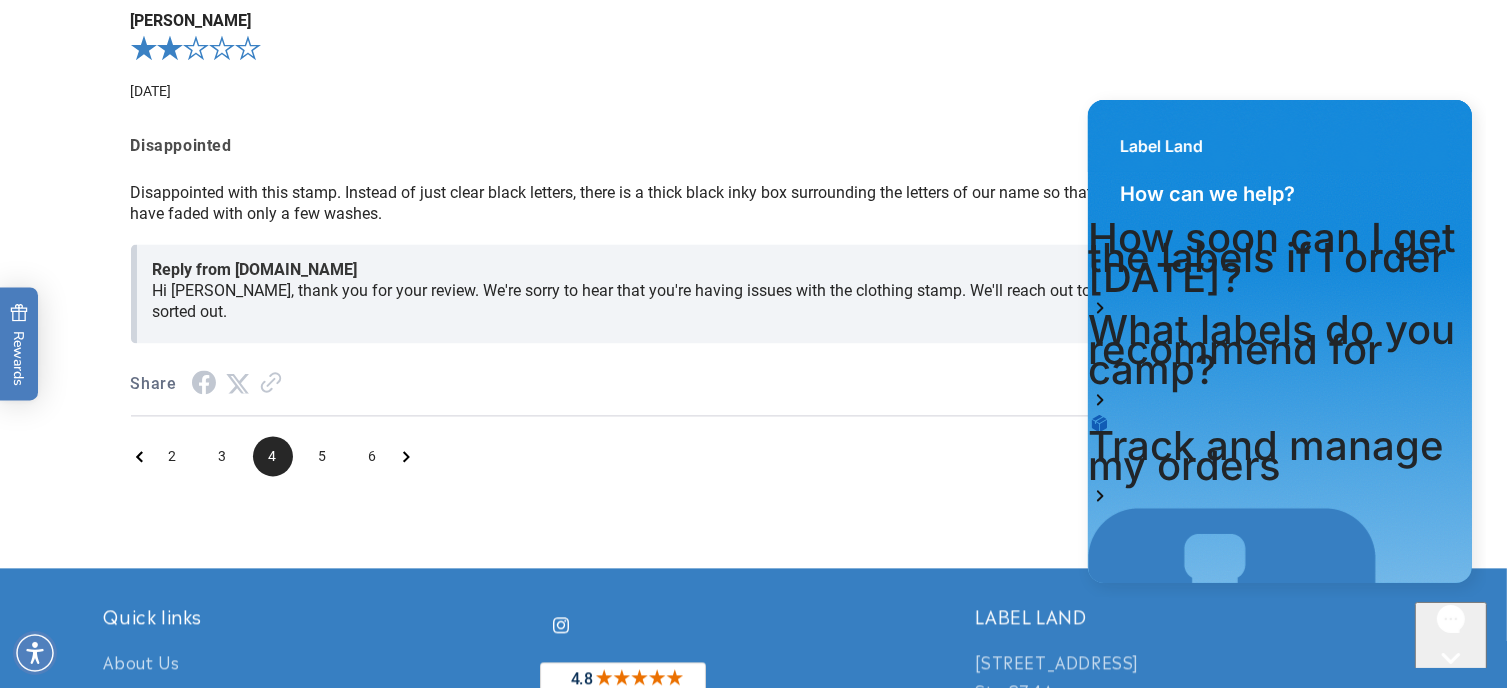 click on "2 3 4 5 6" at bounding box center [273, 456] 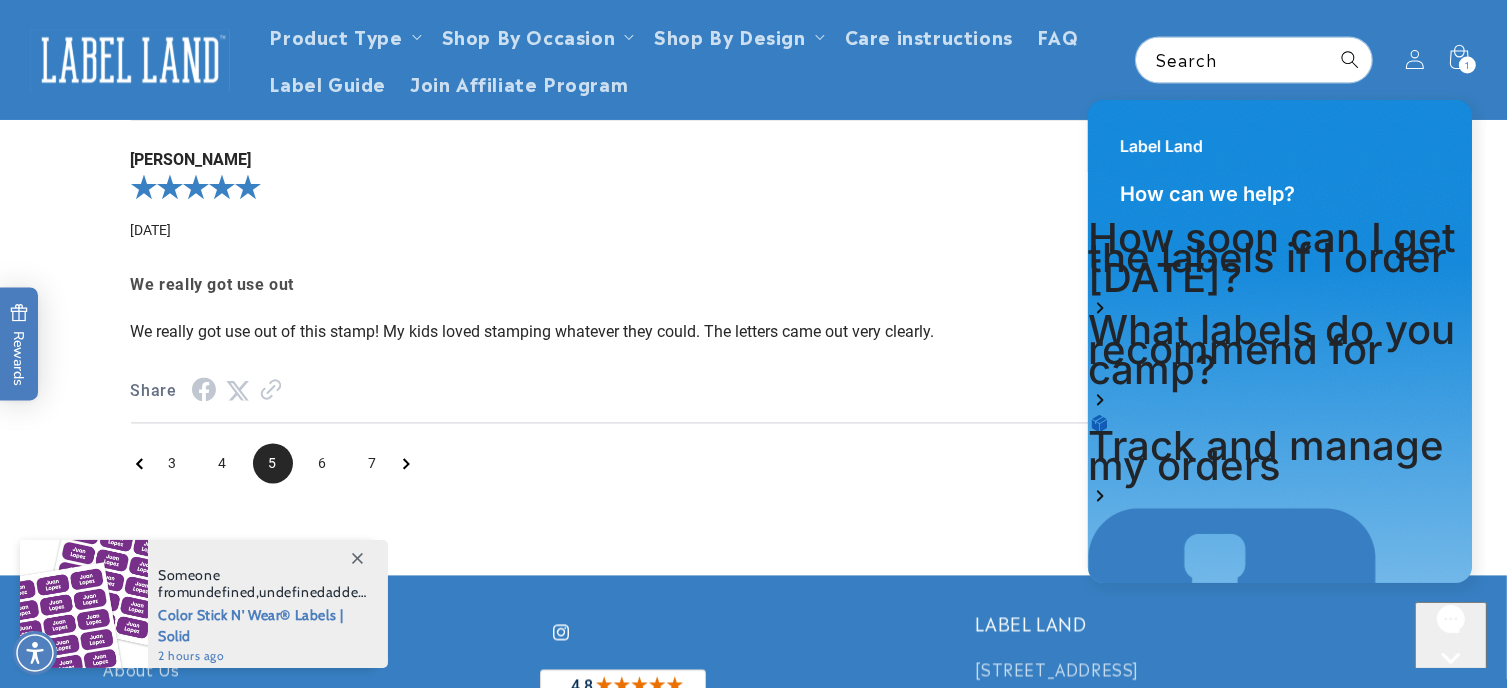 scroll, scrollTop: 3892, scrollLeft: 0, axis: vertical 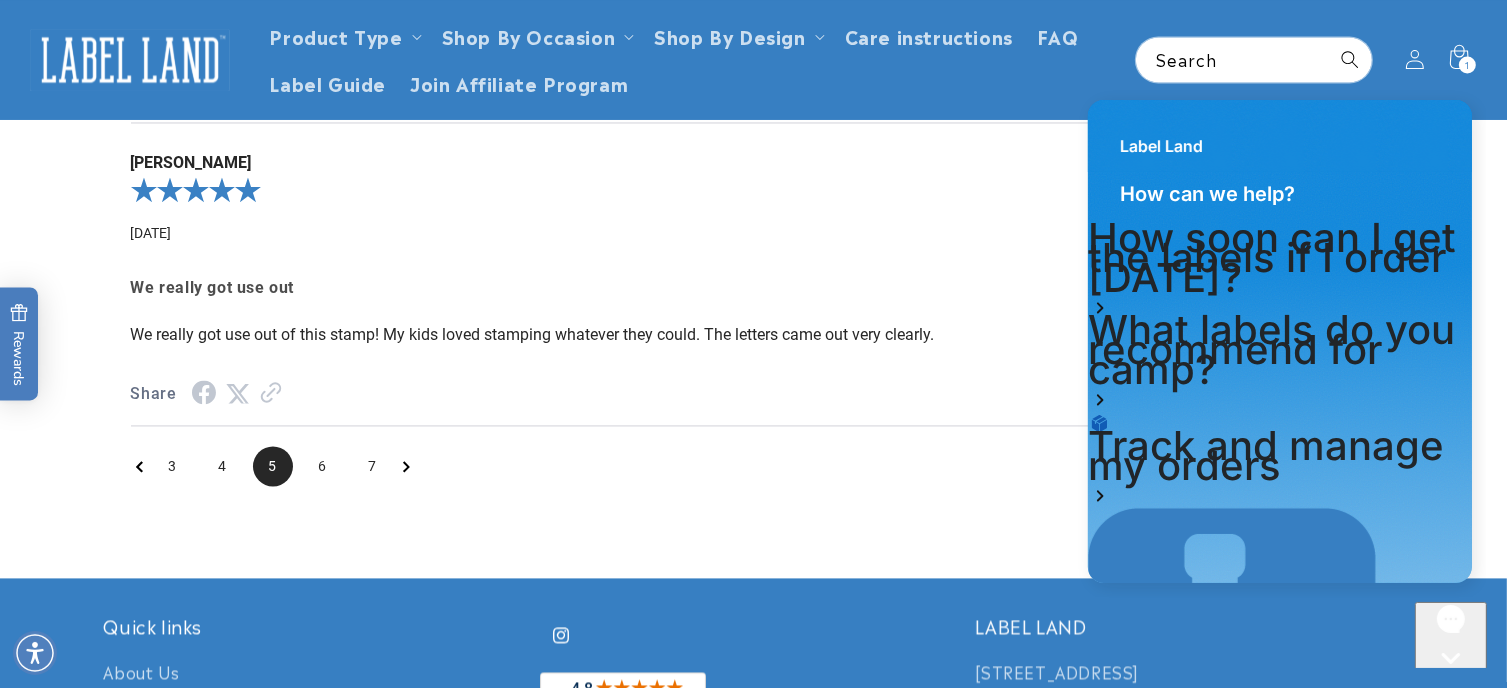 click on "3 4 5 6 7" at bounding box center (273, 466) 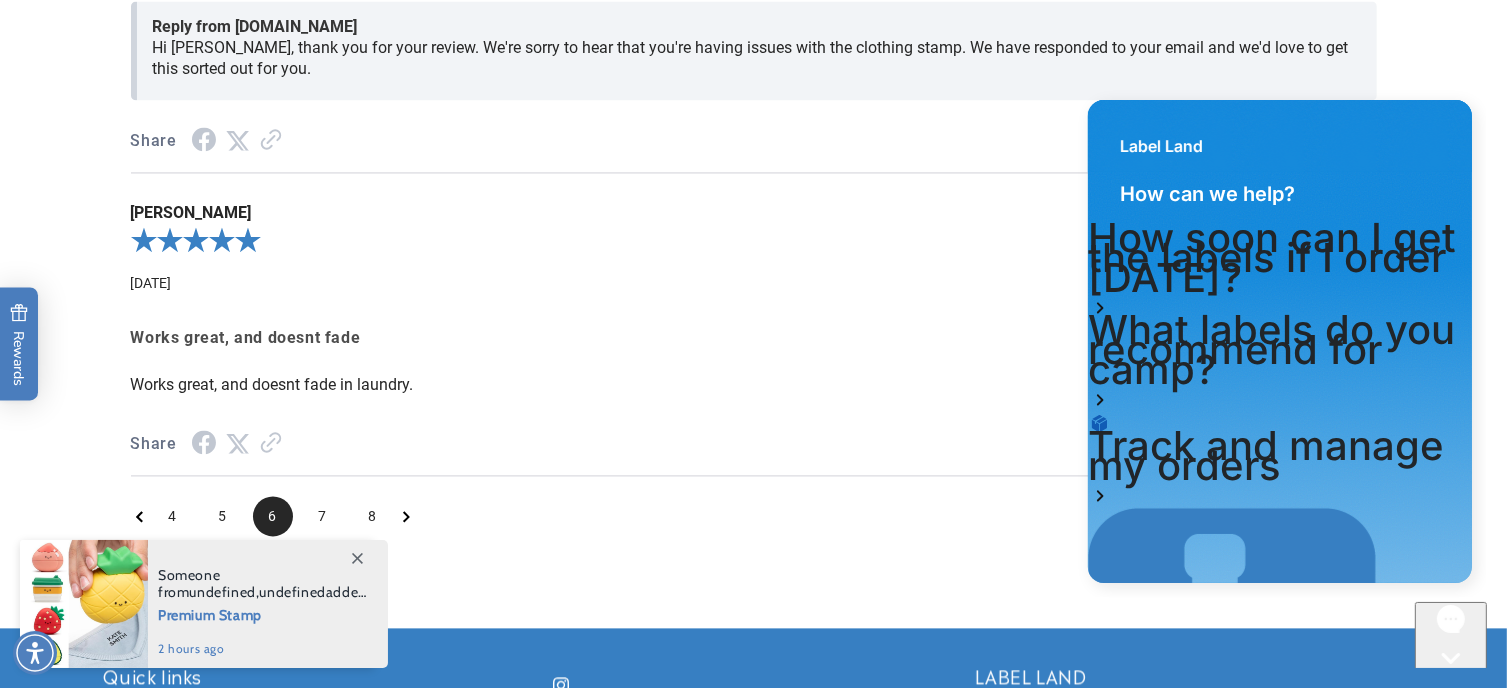 scroll, scrollTop: 4067, scrollLeft: 0, axis: vertical 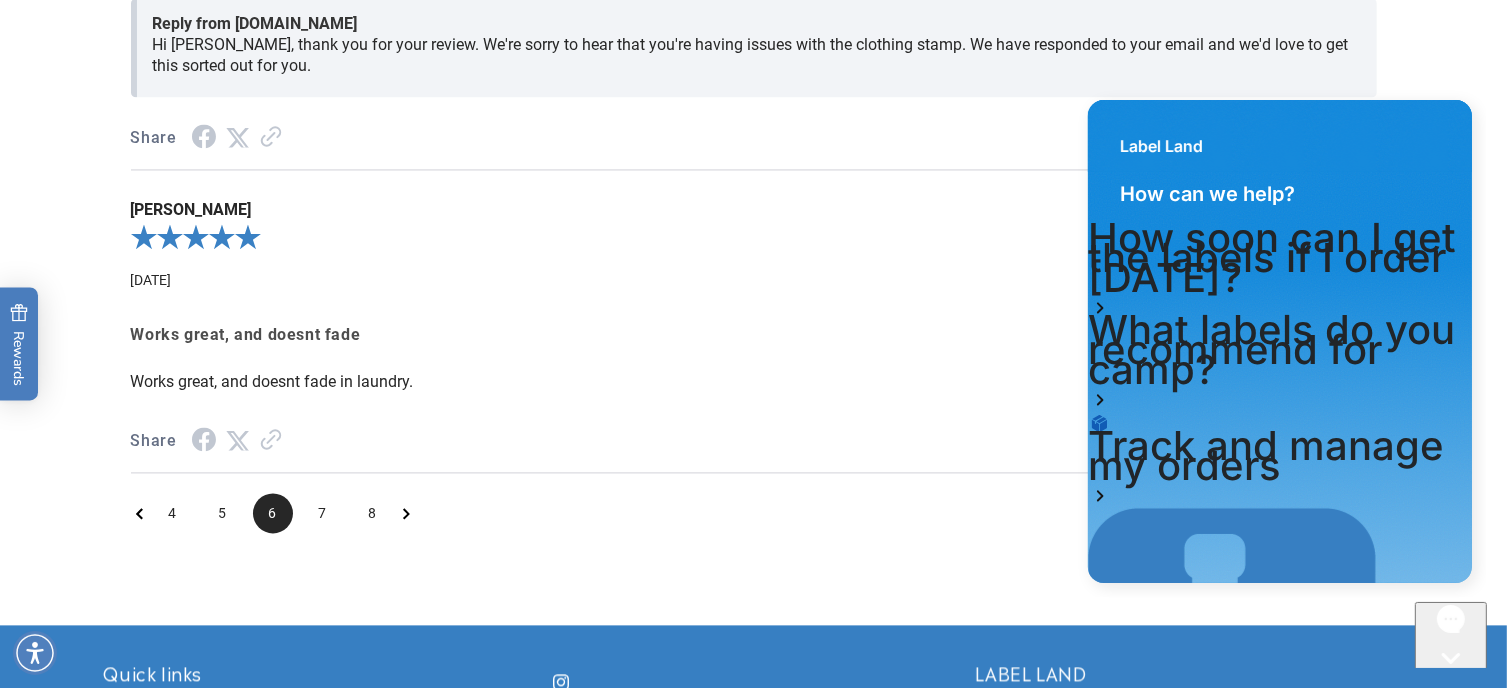 click 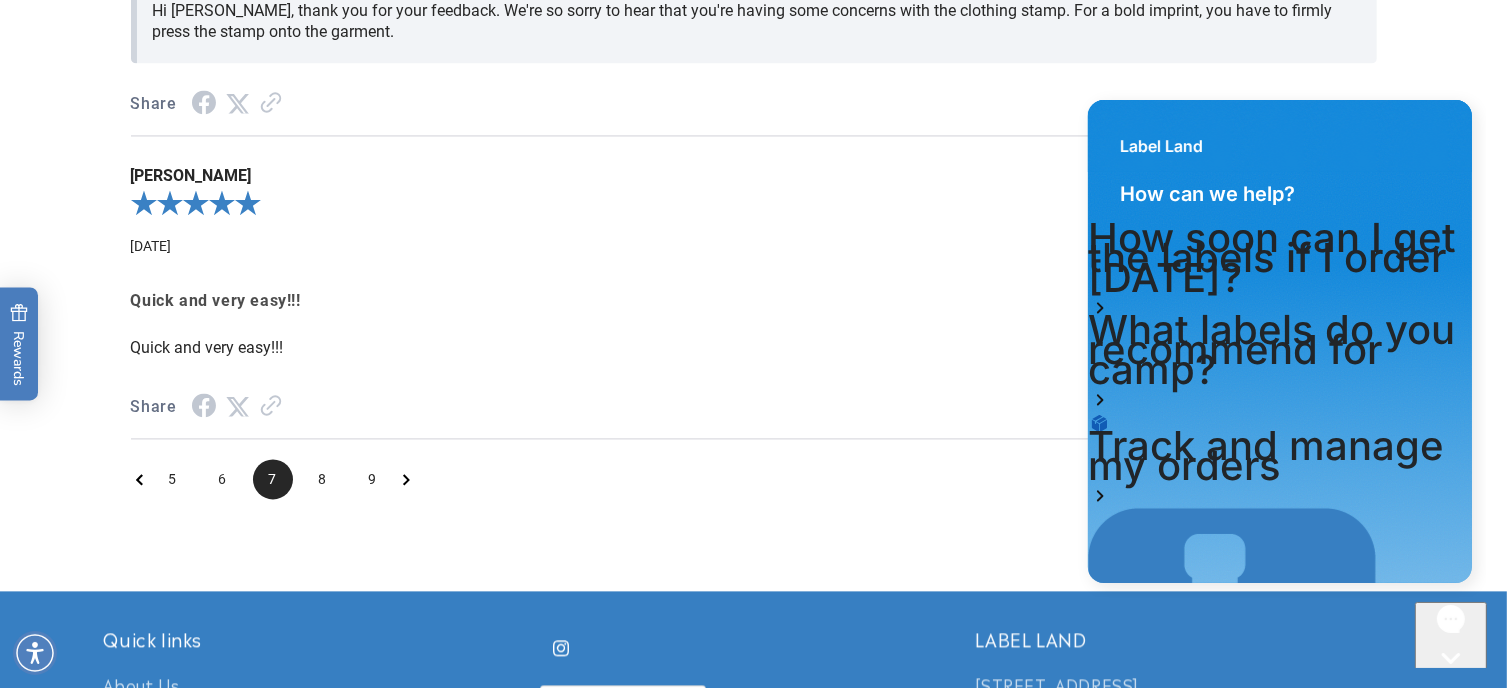 scroll, scrollTop: 4107, scrollLeft: 0, axis: vertical 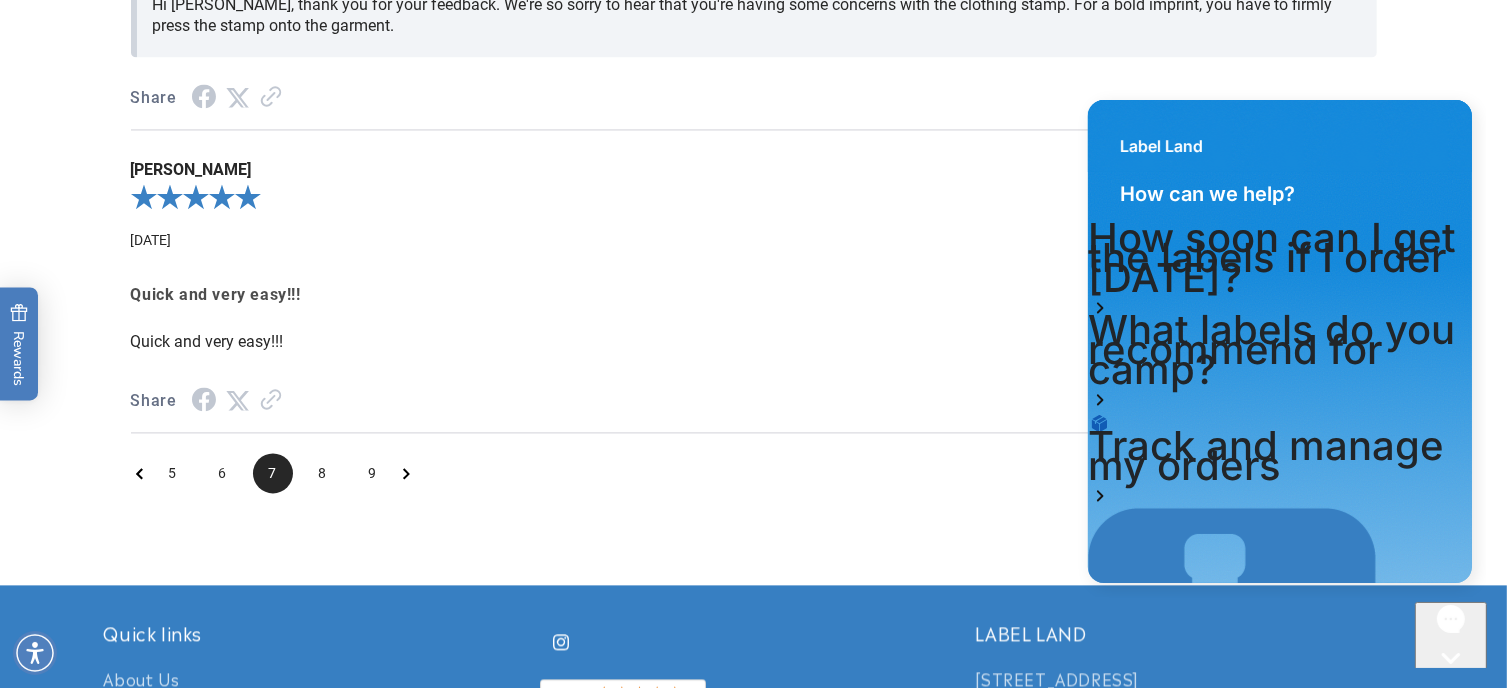 click on "5 6 7 8 9" at bounding box center (273, 473) 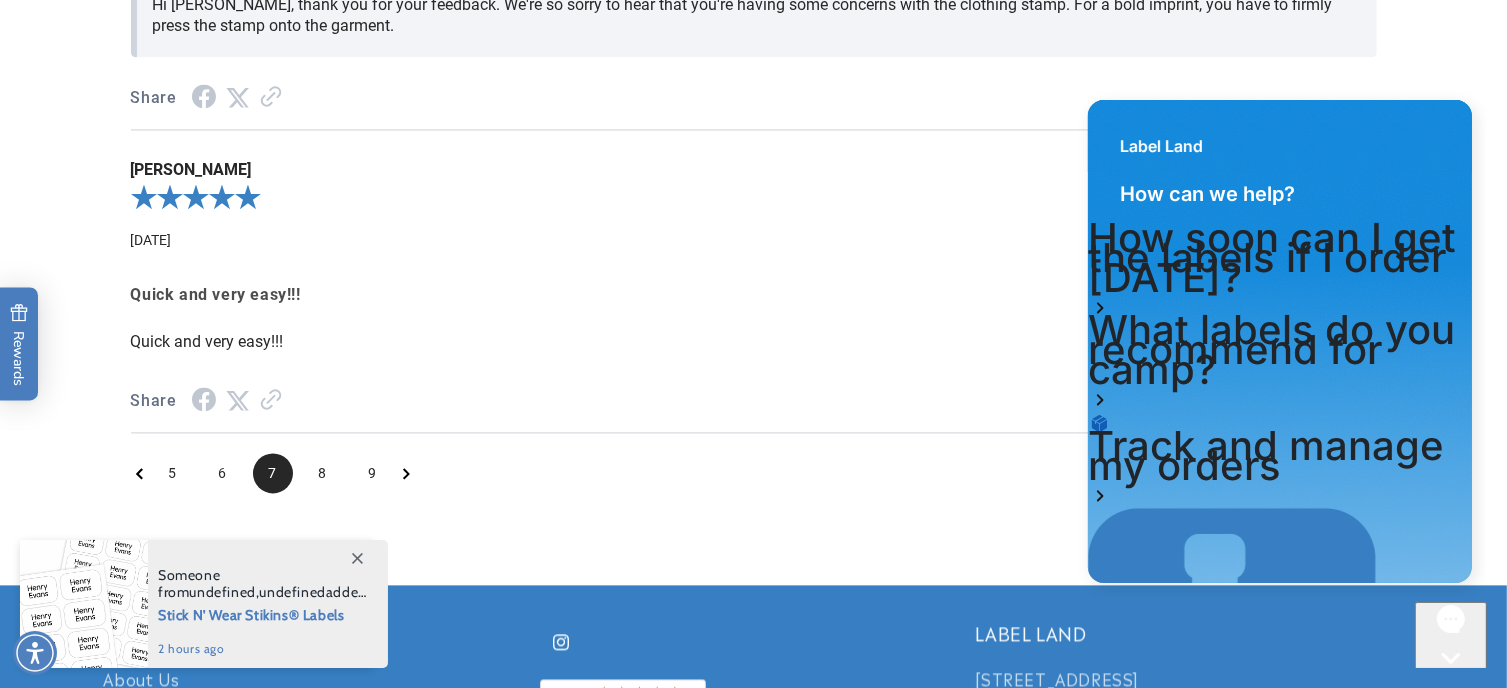 click 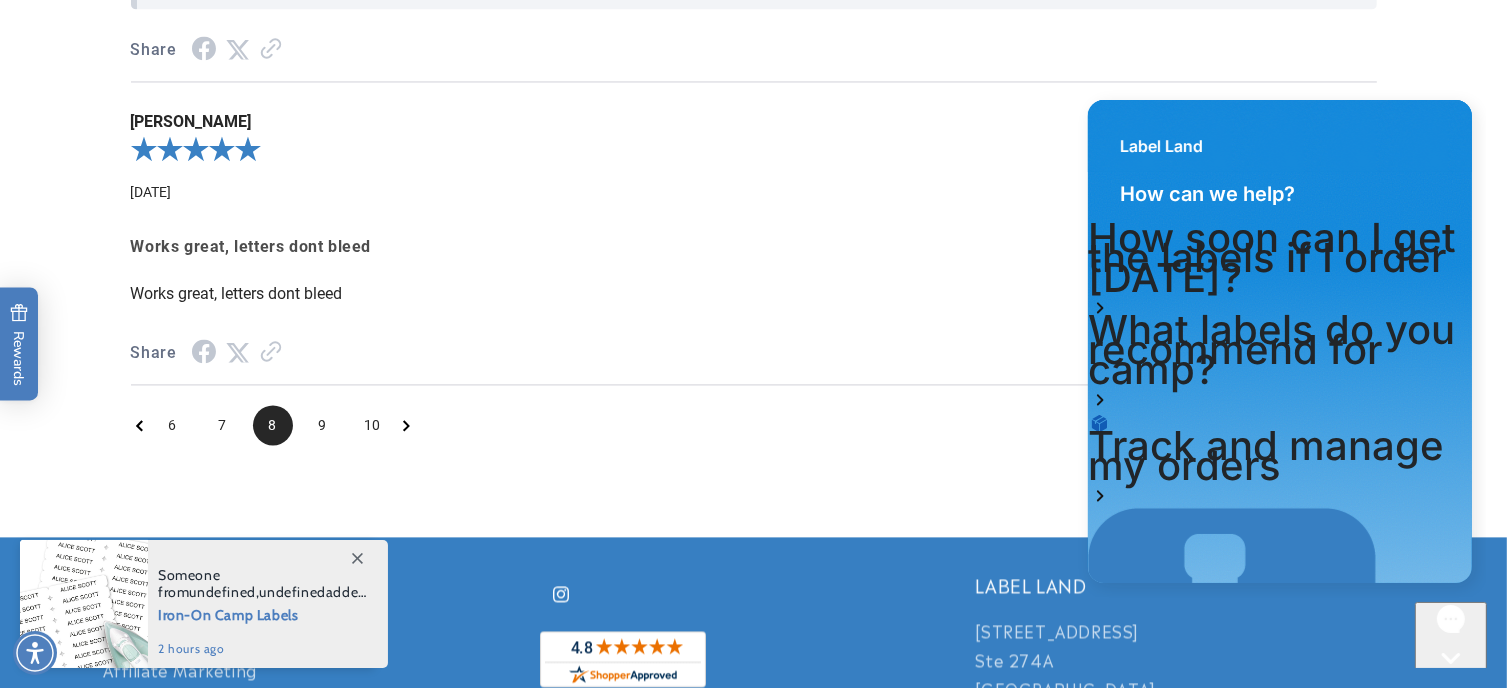 scroll, scrollTop: 4052, scrollLeft: 0, axis: vertical 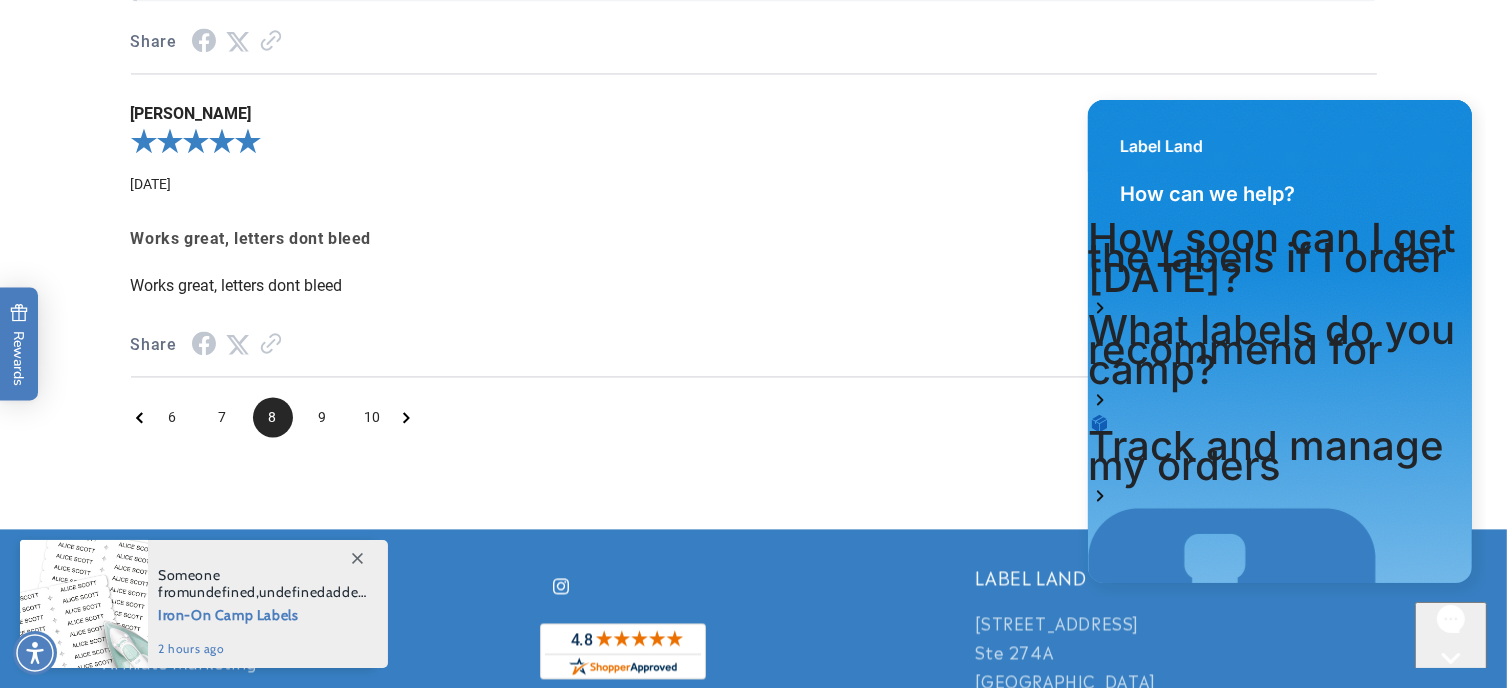 click on "6 7 8 9 10" at bounding box center (273, 417) 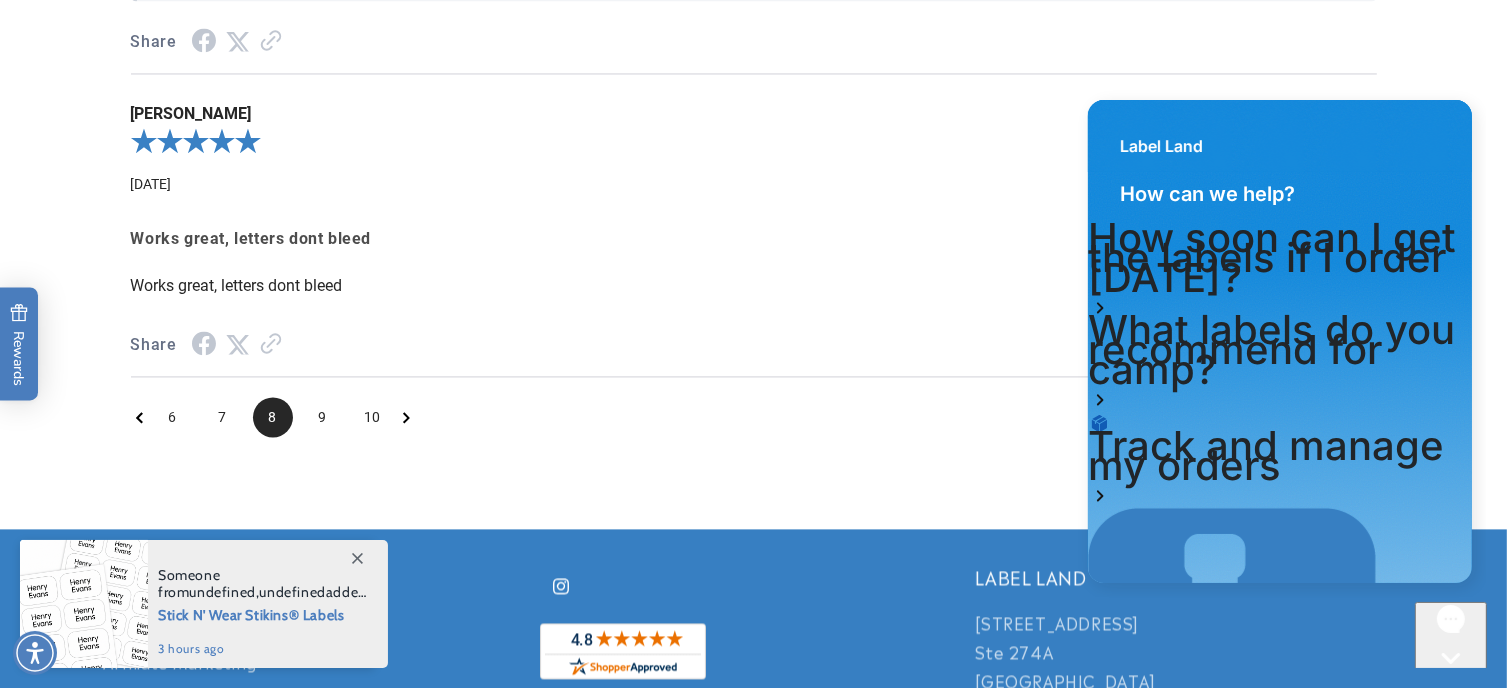 click 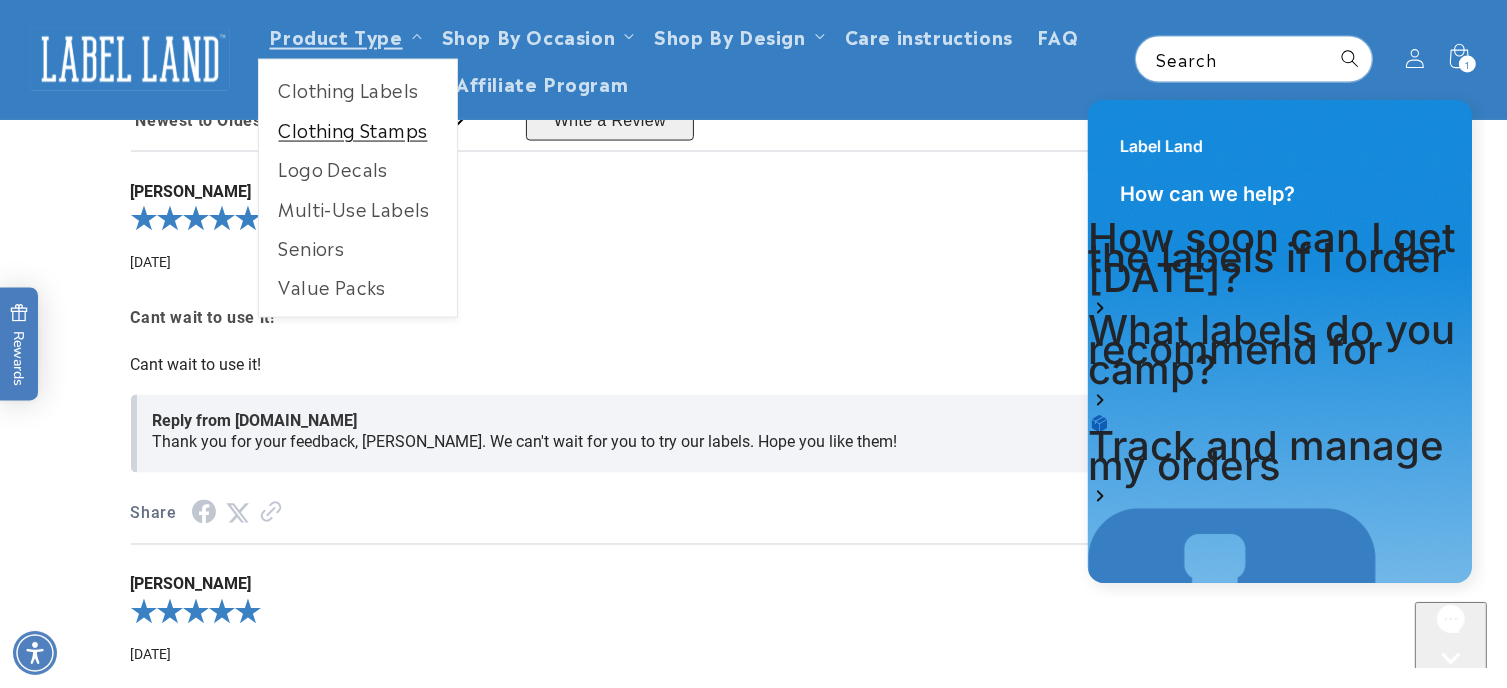 click on "Clothing Stamps" at bounding box center [358, 129] 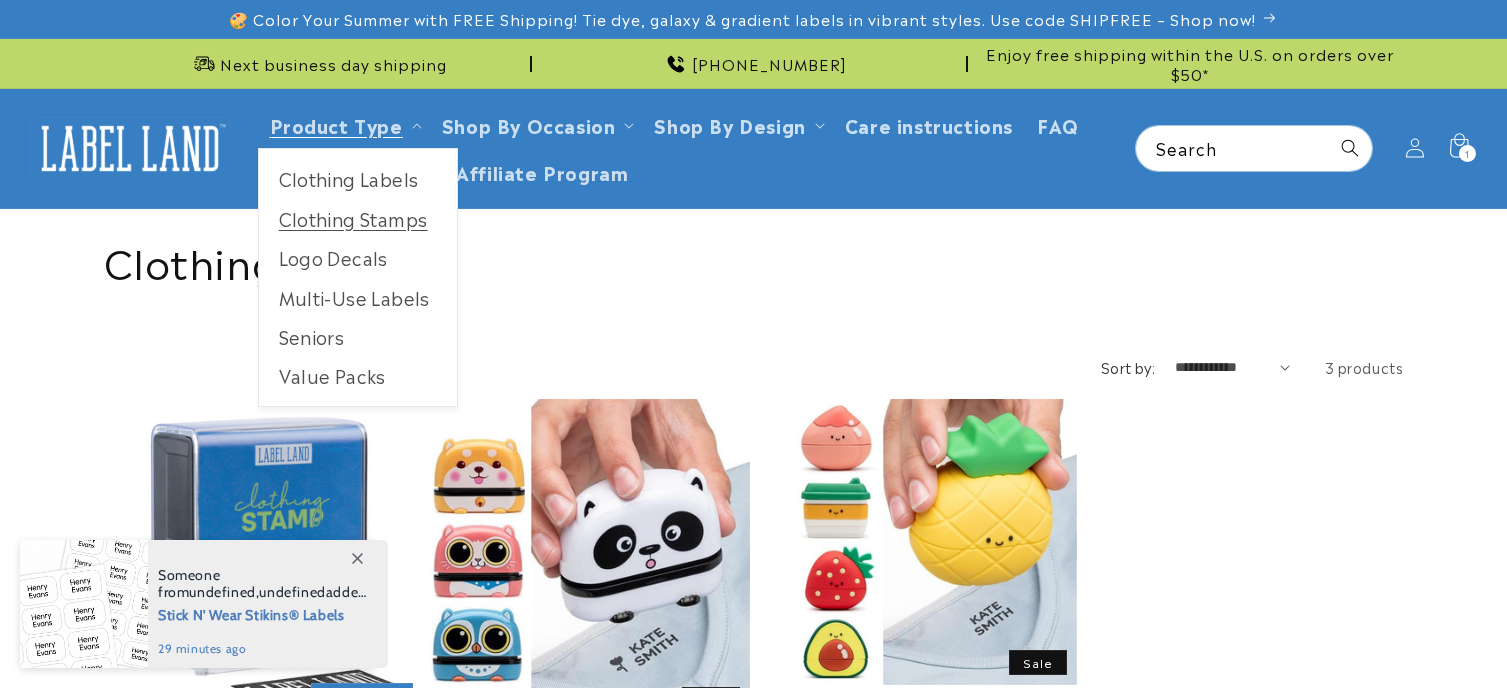 scroll, scrollTop: 0, scrollLeft: 0, axis: both 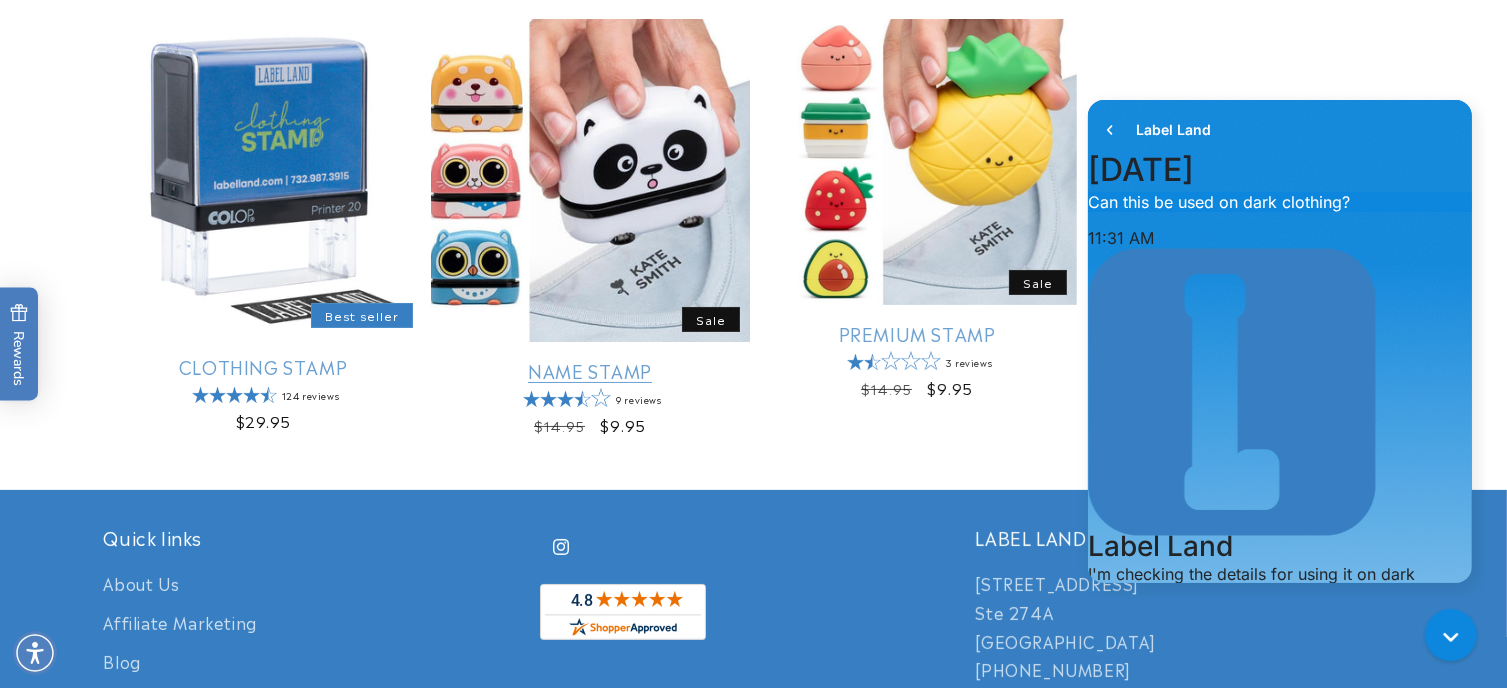 click on "Name Stamp" at bounding box center (590, 370) 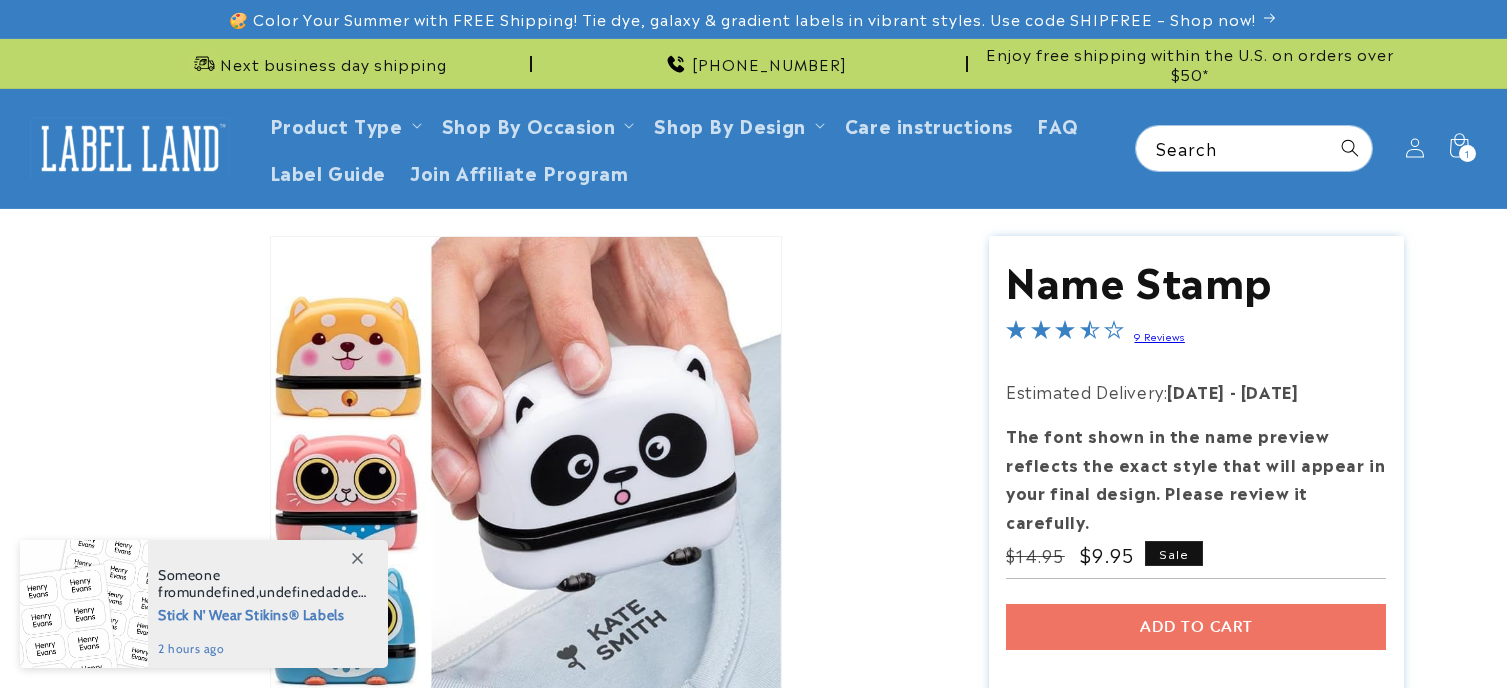 scroll, scrollTop: 0, scrollLeft: 0, axis: both 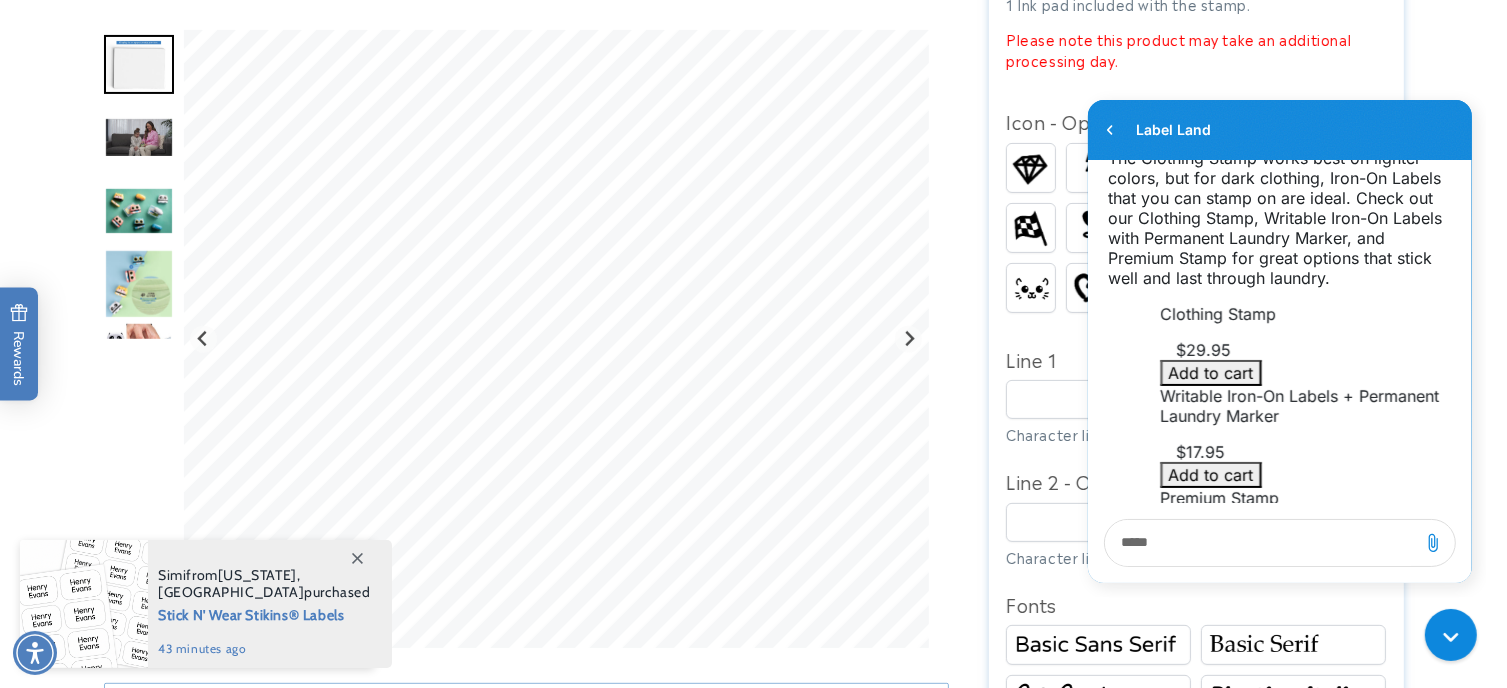 click at bounding box center [139, 211] 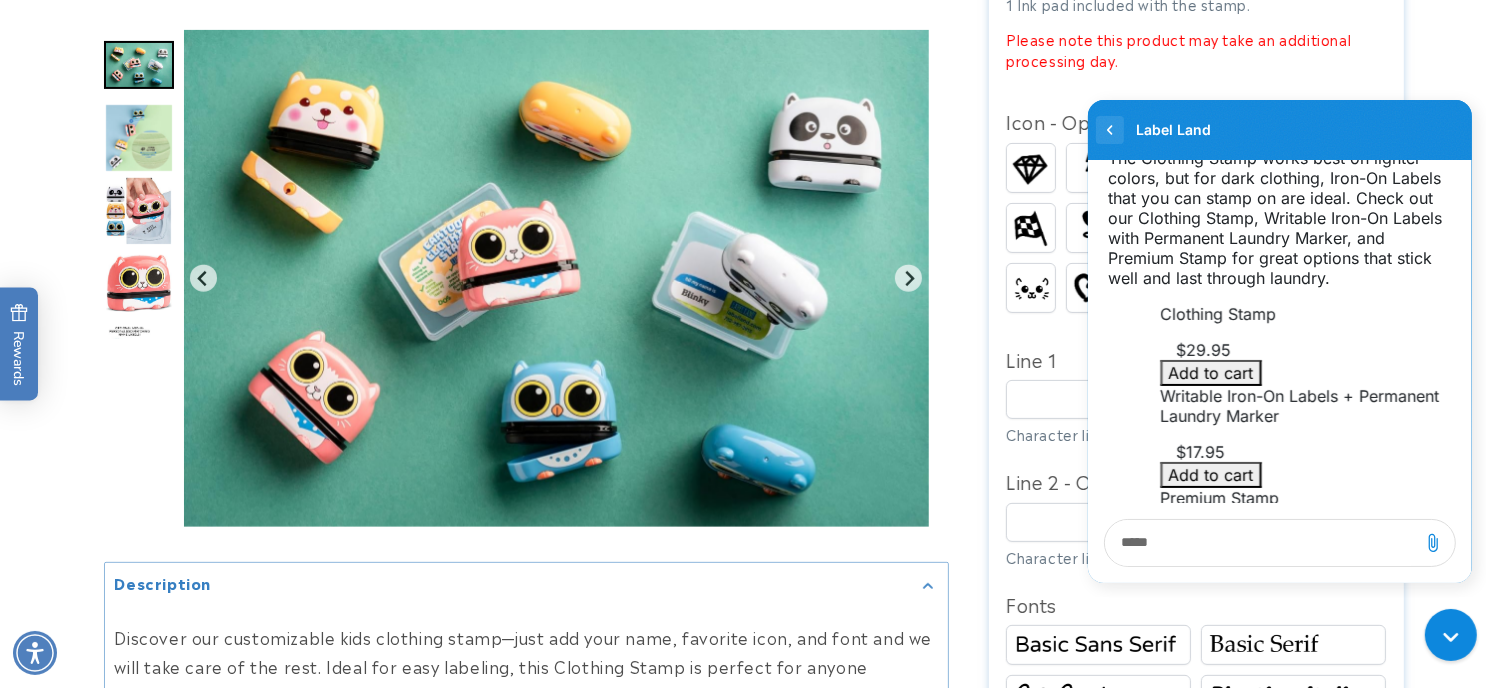 click 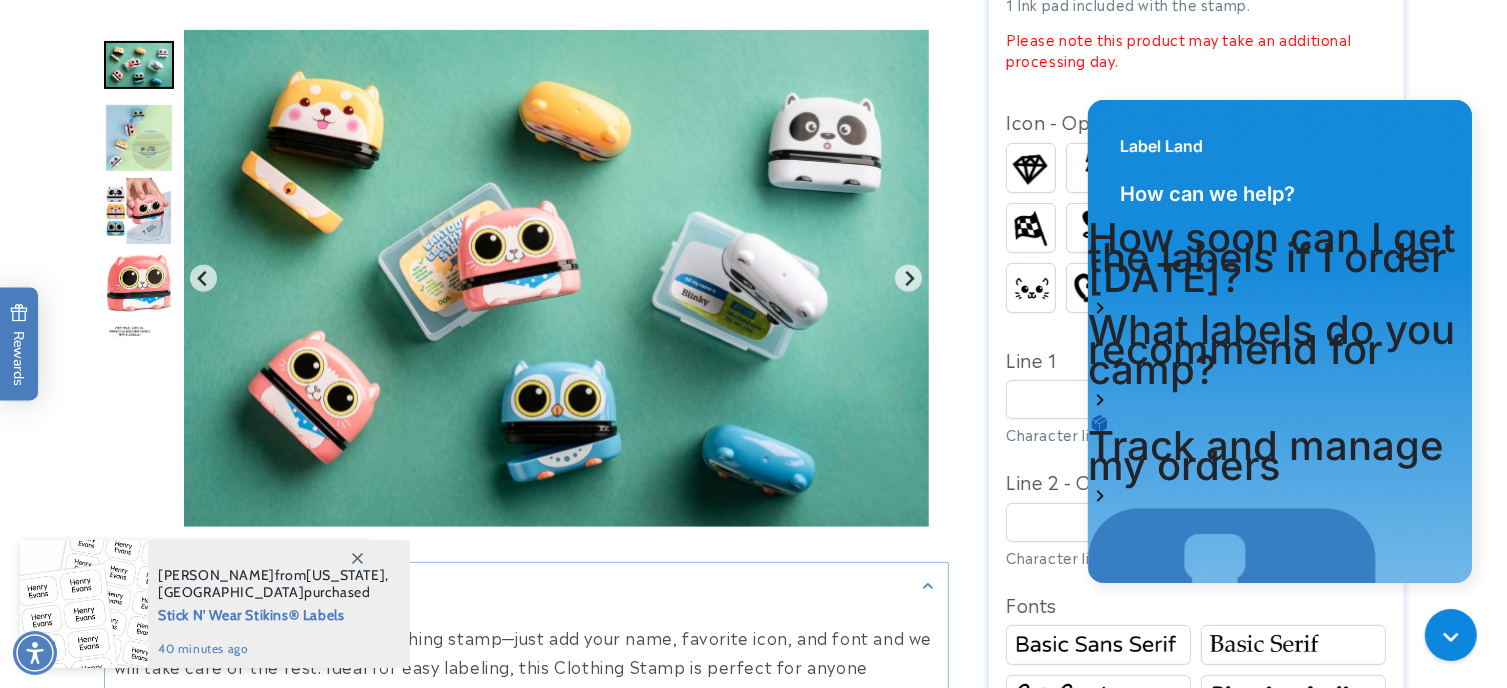 click at bounding box center (753, 1172) 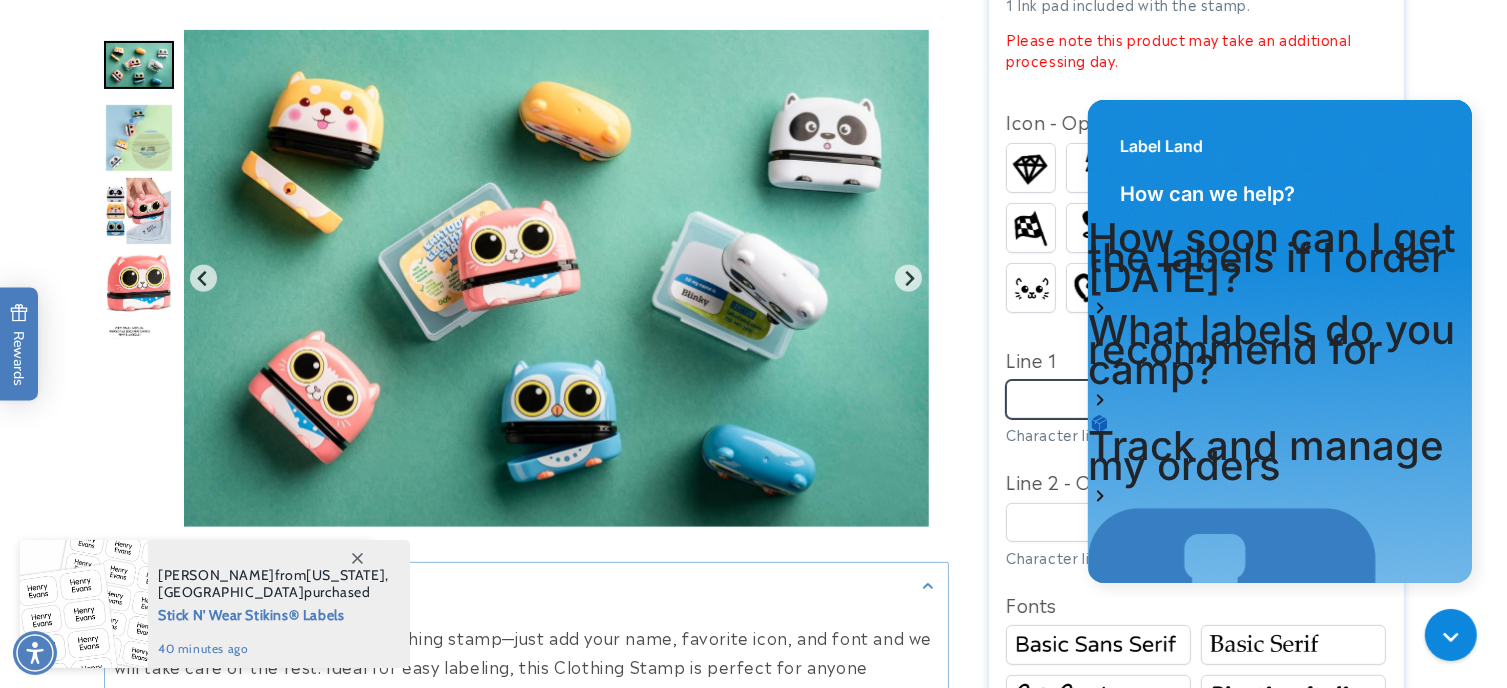 click on "Line 1" at bounding box center (1196, 399) 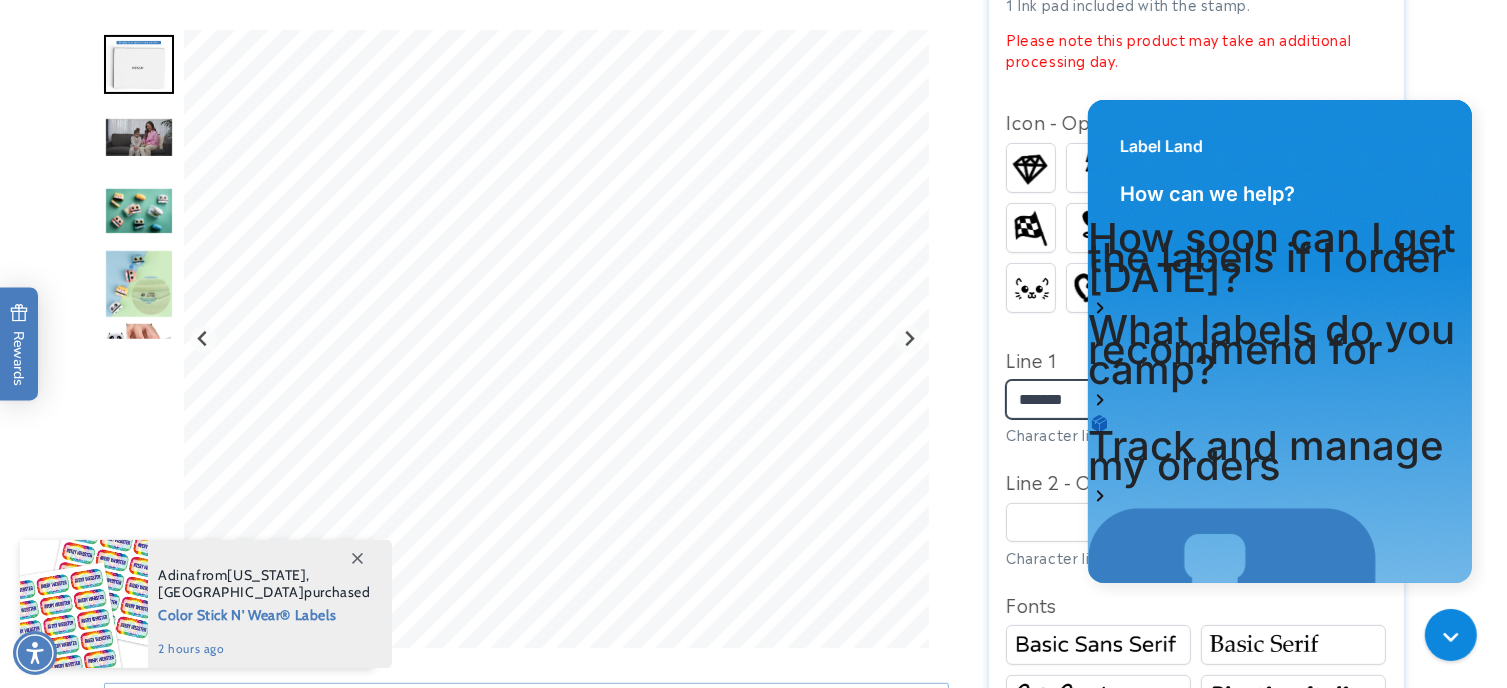 type on "******" 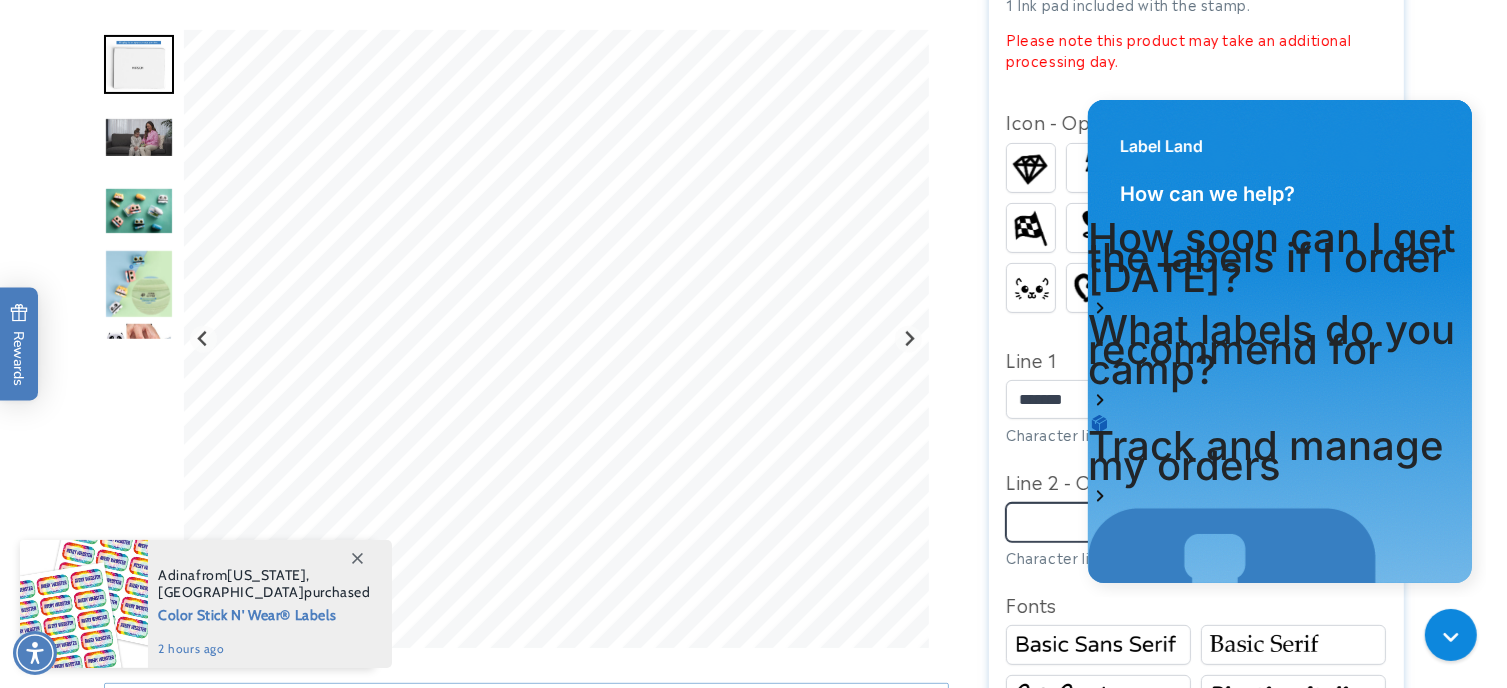 click on "Line 2 - Optional" at bounding box center [1196, 522] 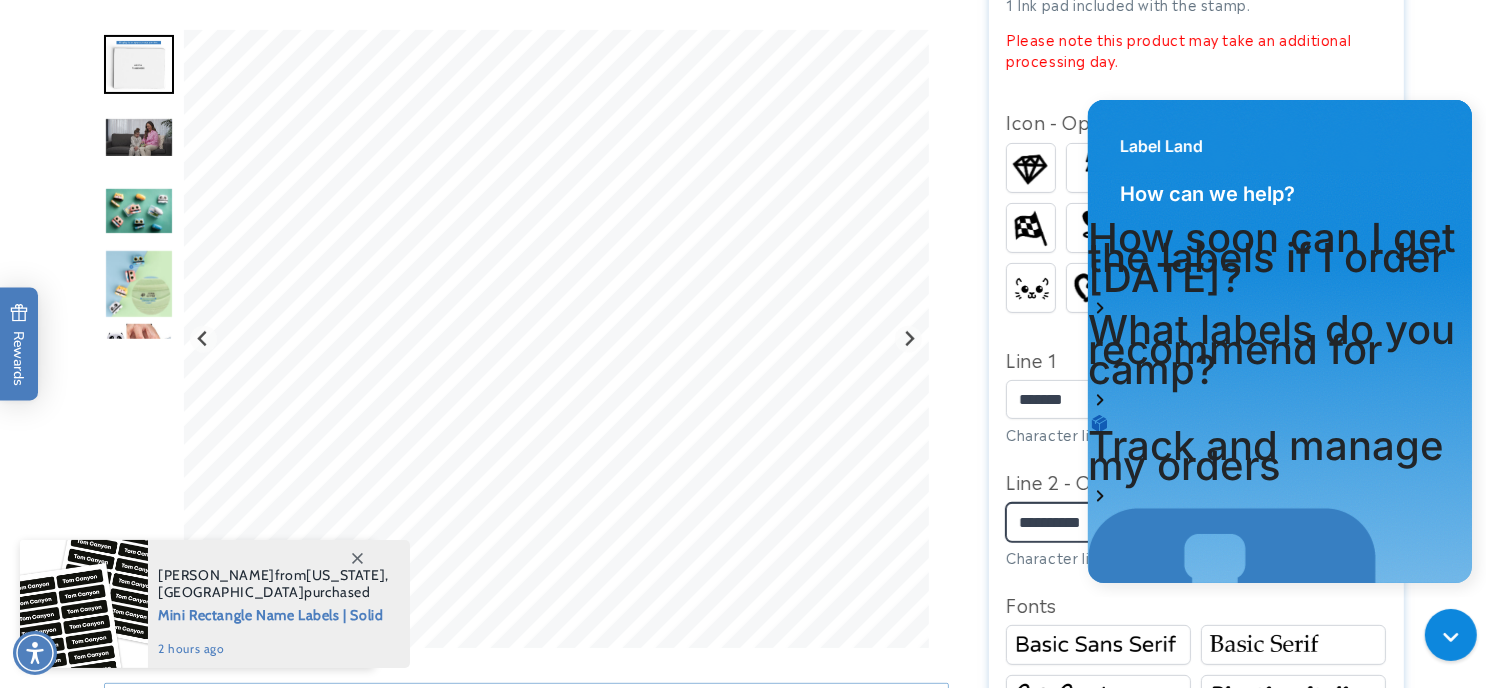 type on "**********" 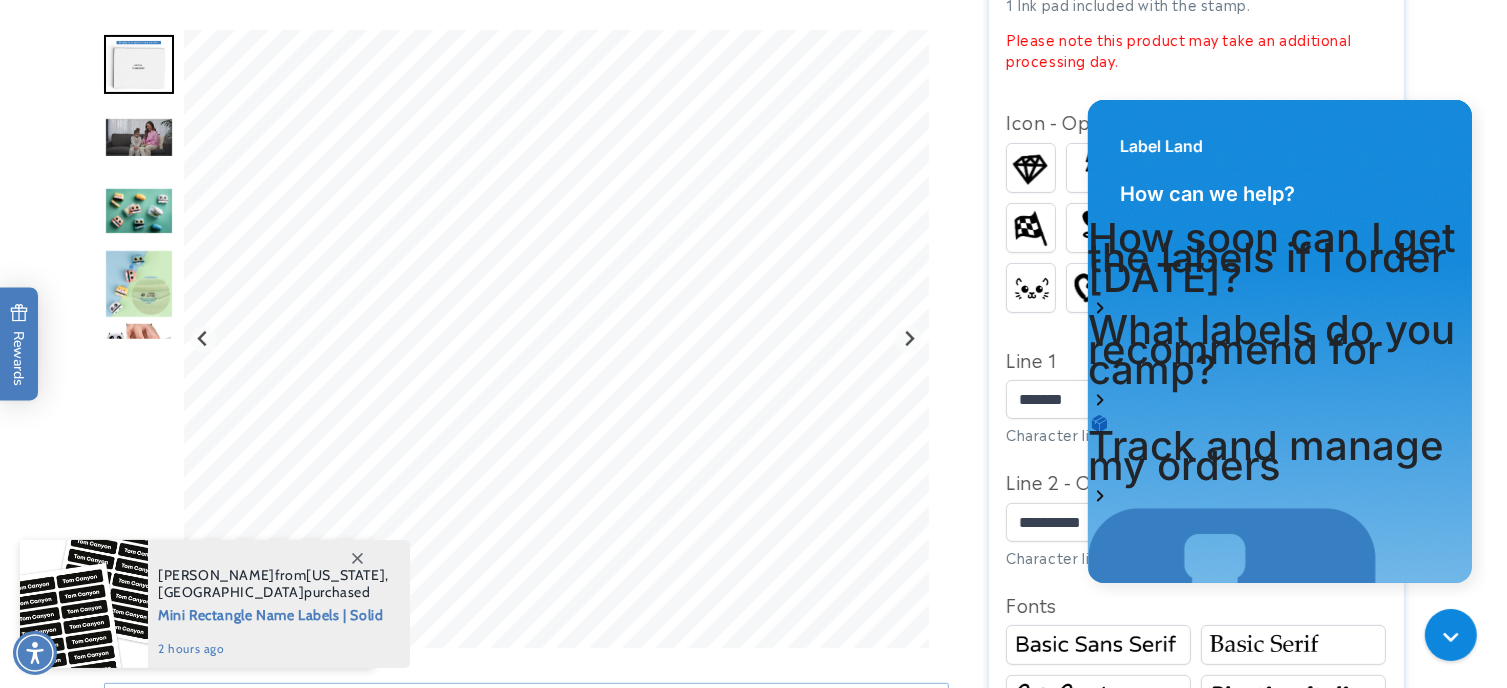 click at bounding box center [1293, 645] 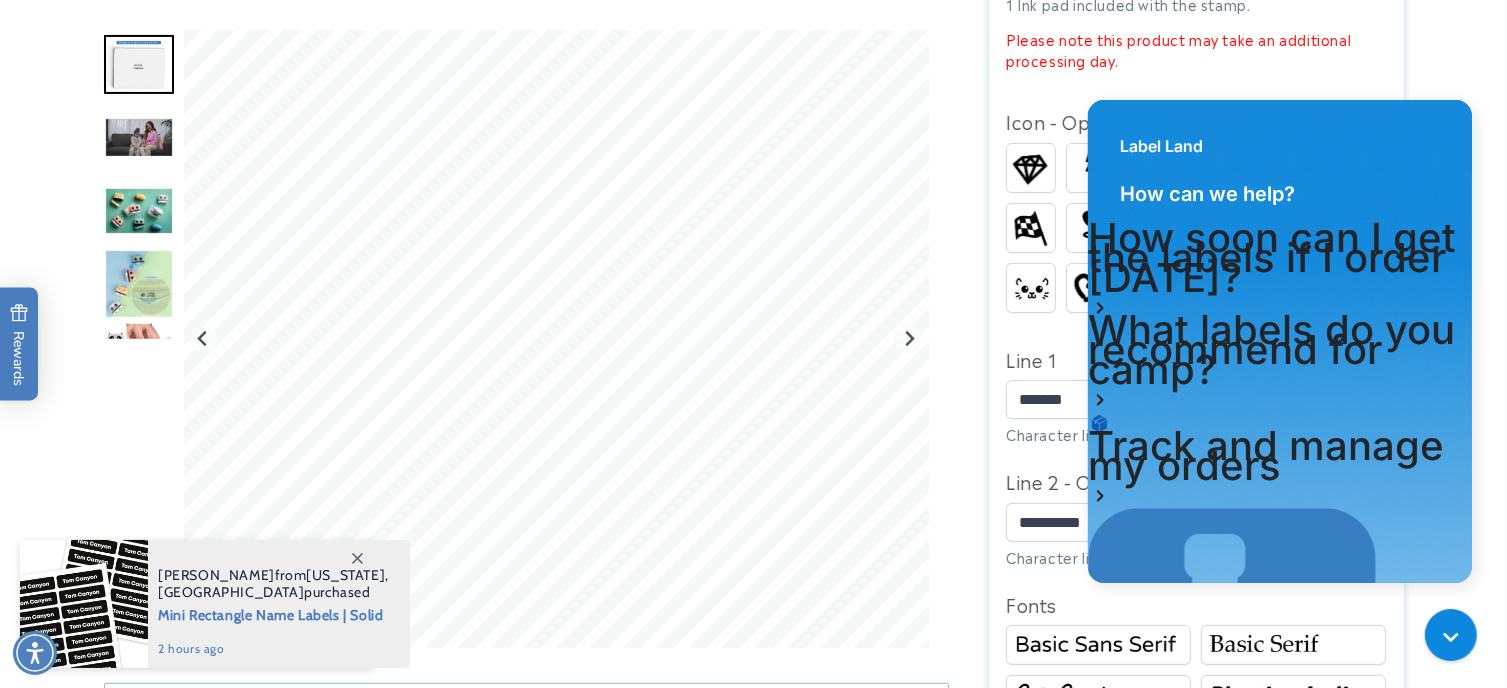 click at bounding box center (1098, 695) 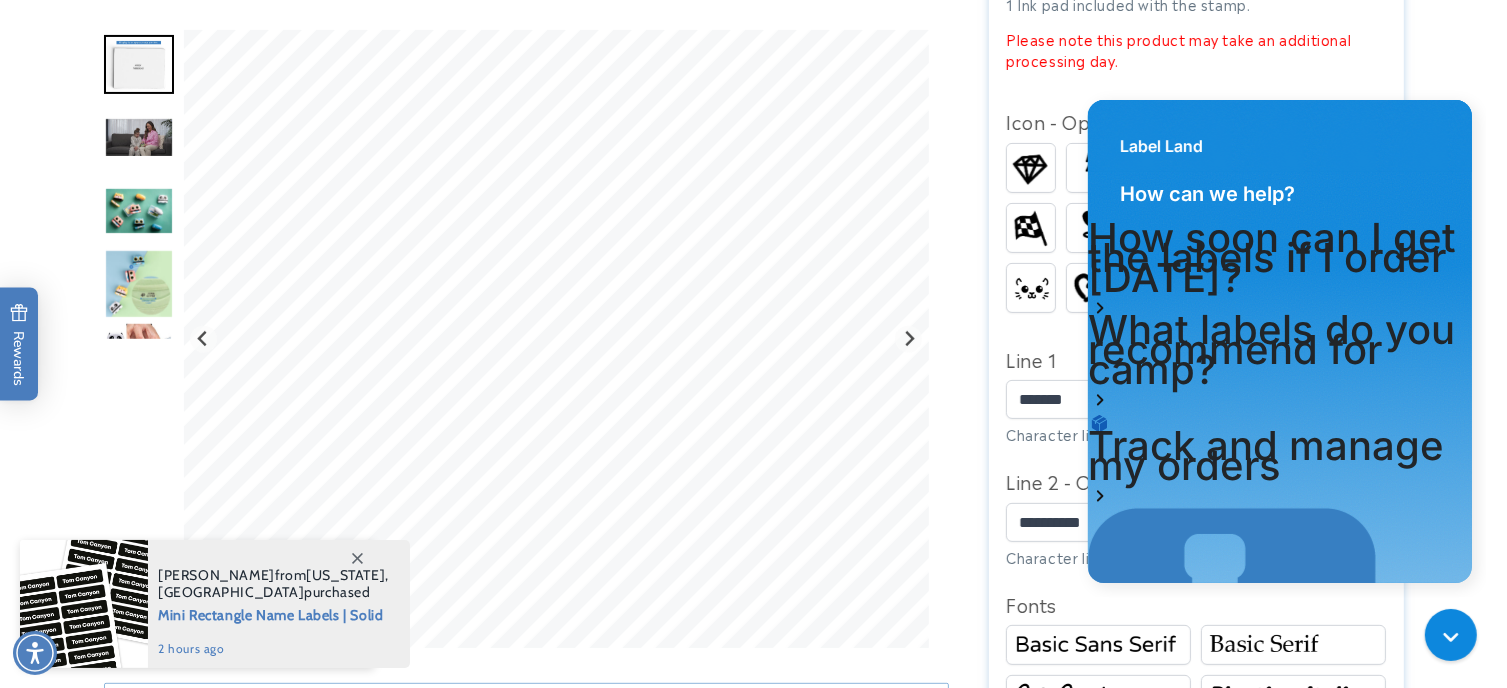 click at bounding box center [1293, 695] 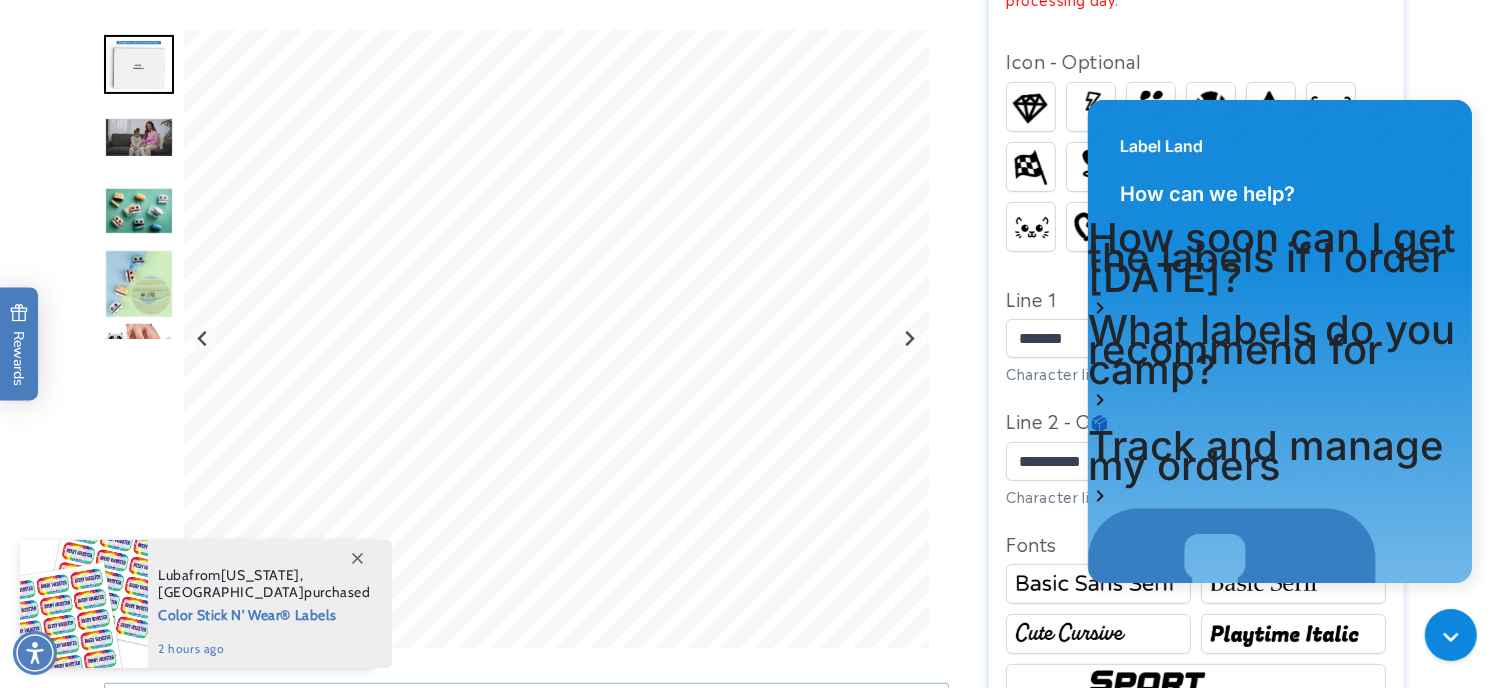 scroll, scrollTop: 783, scrollLeft: 0, axis: vertical 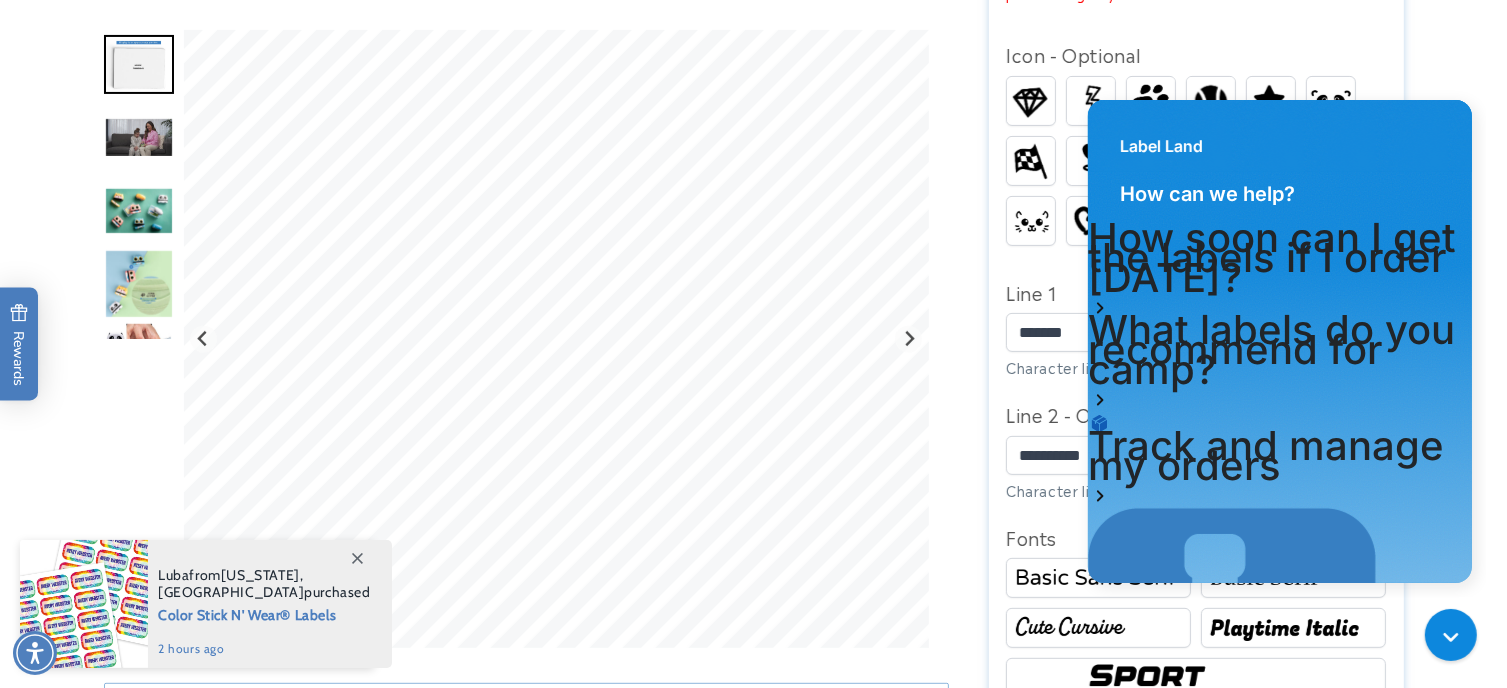 click at bounding box center (1196, 678) 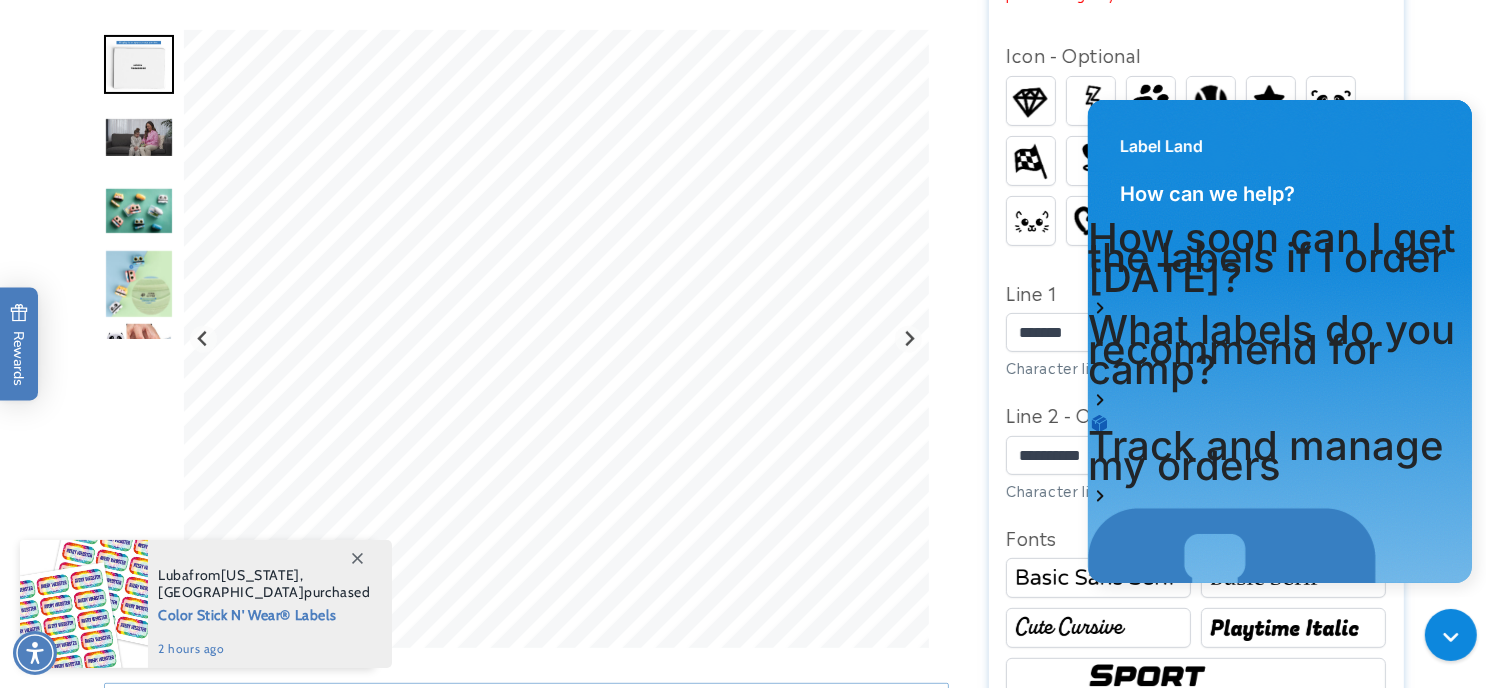 click at bounding box center (1293, 628) 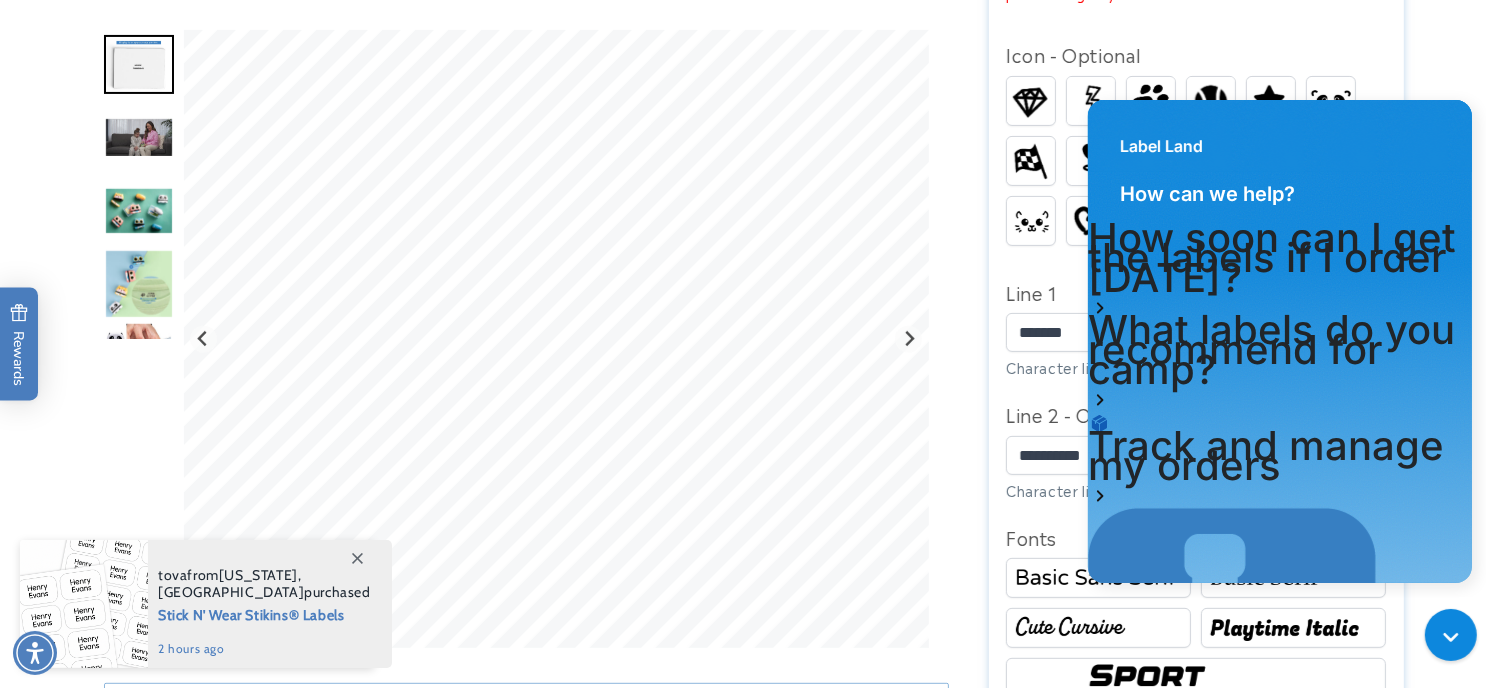 click at bounding box center (139, 137) 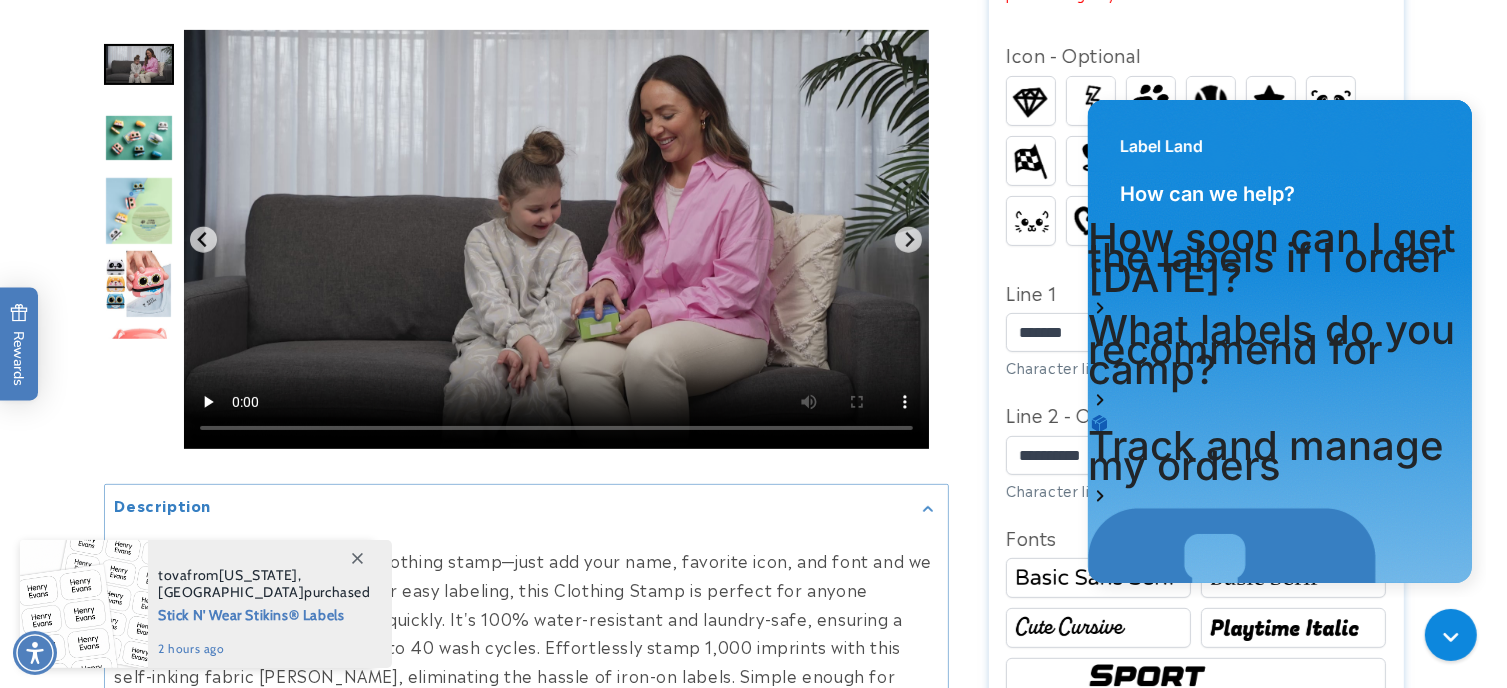 click at bounding box center [139, 138] 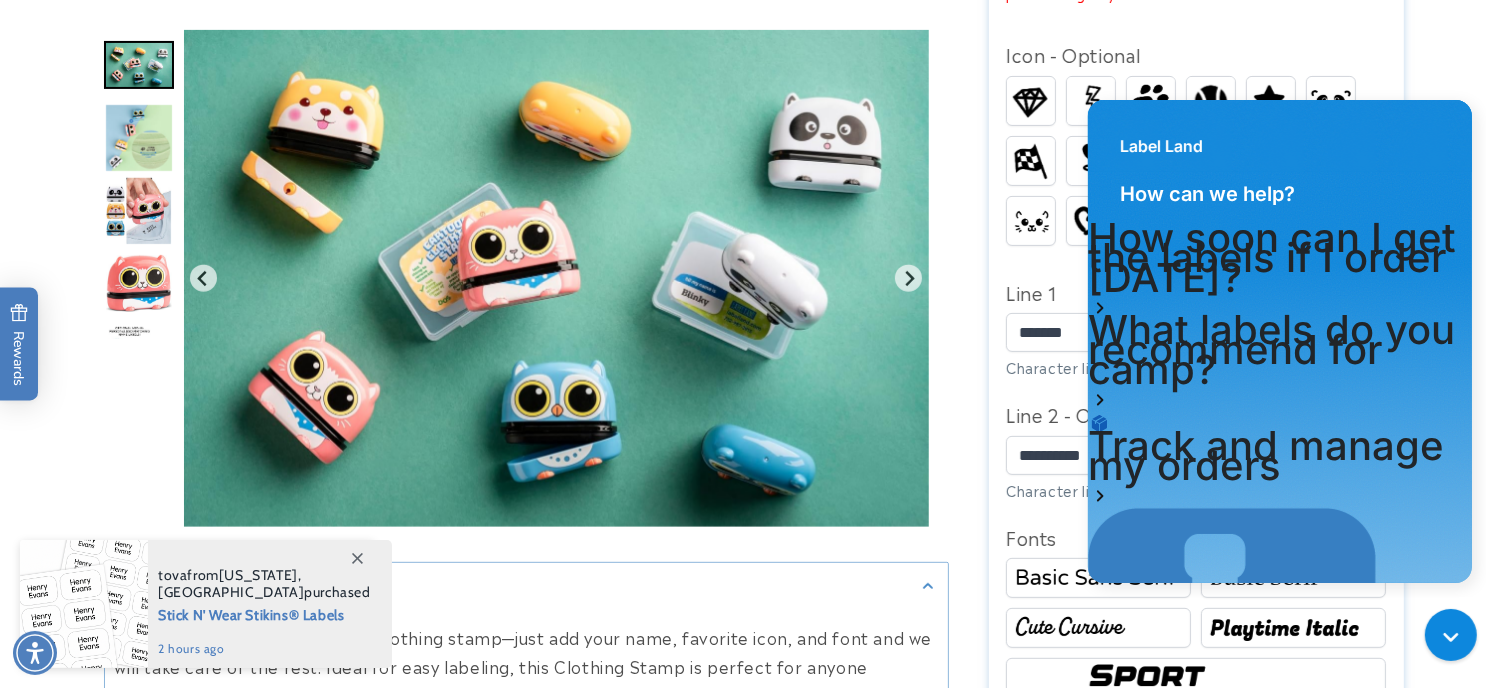 click at bounding box center [138, 211] 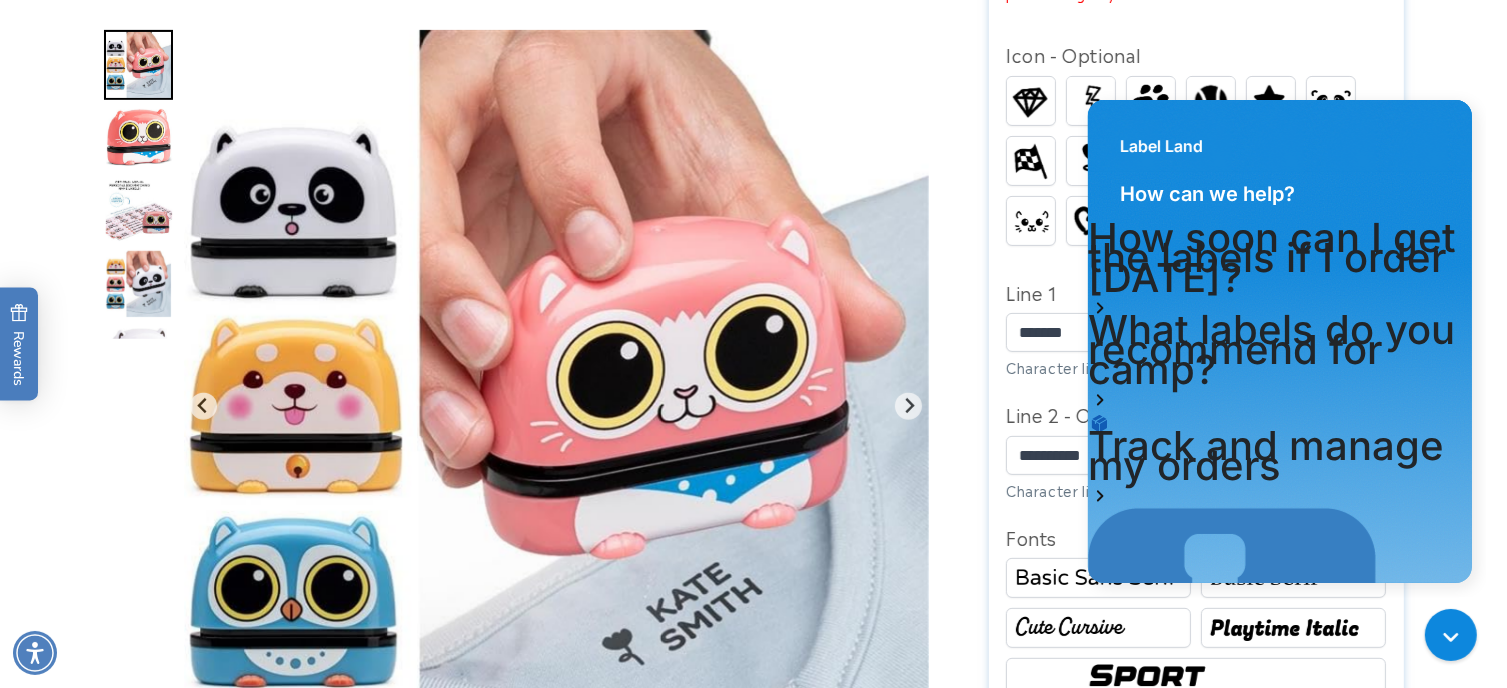 click at bounding box center [138, 284] 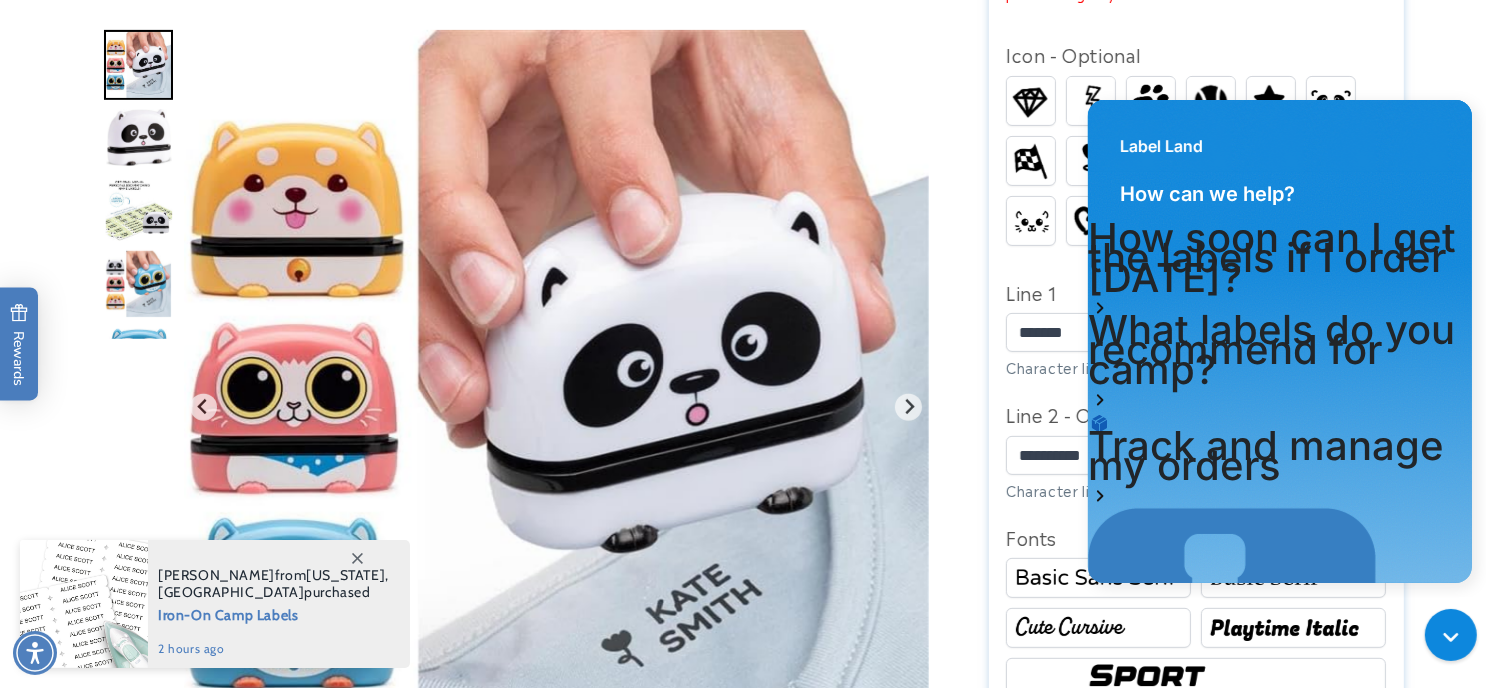 click at bounding box center [139, 356] 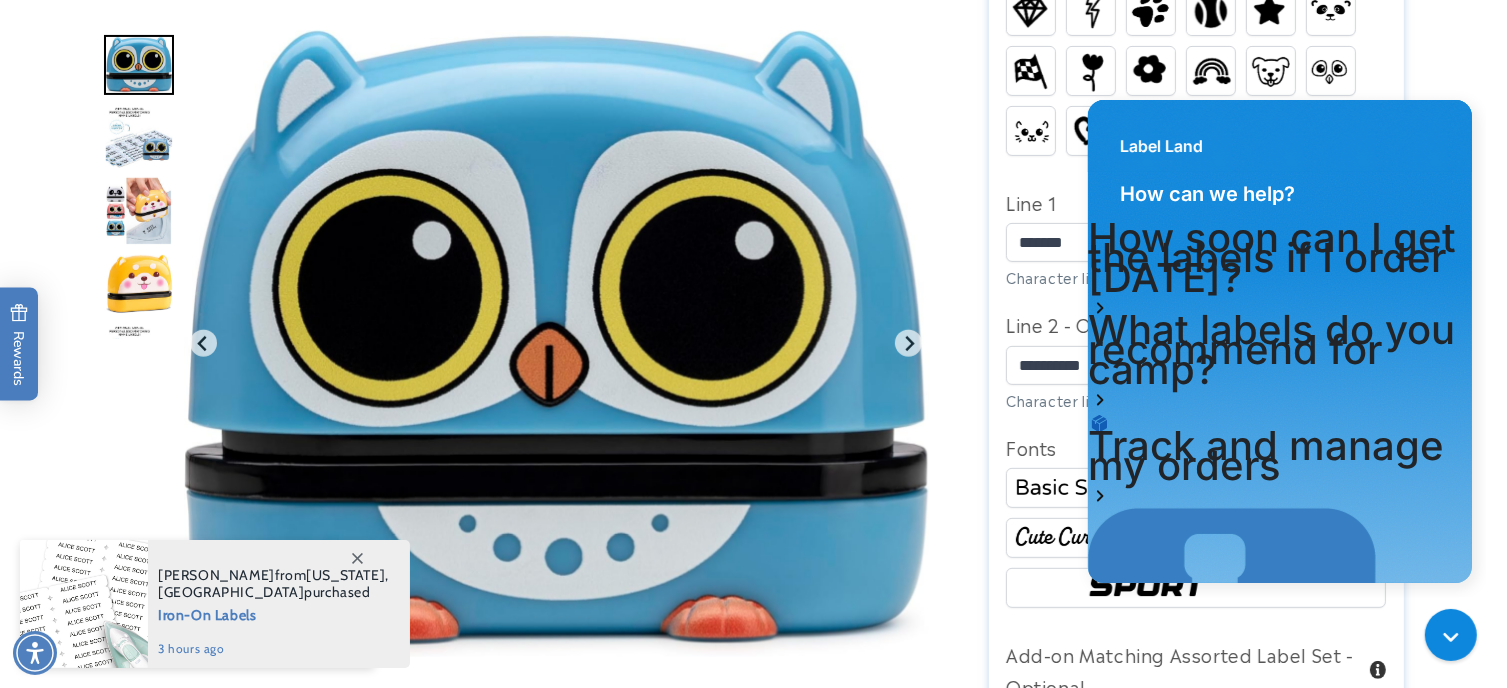 scroll, scrollTop: 880, scrollLeft: 0, axis: vertical 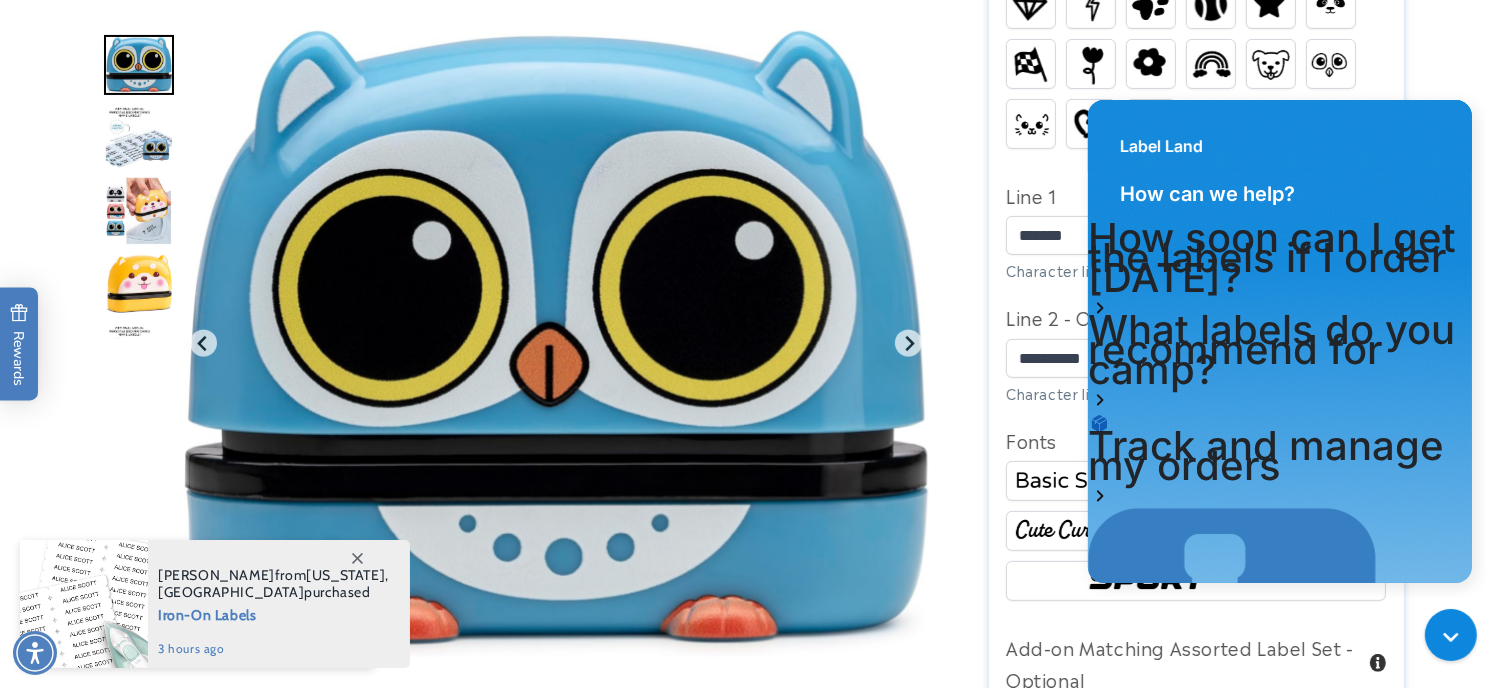click at bounding box center [1211, 63] 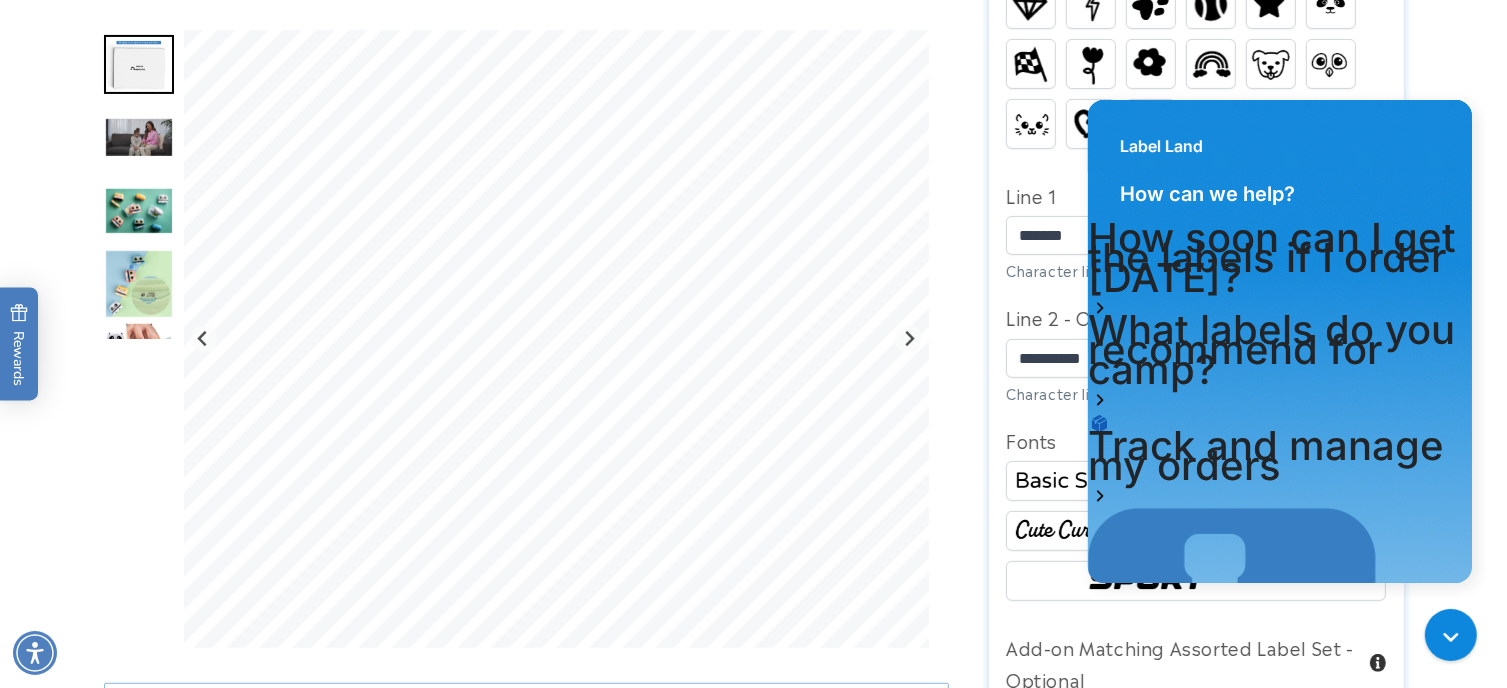 click at bounding box center [1331, 63] 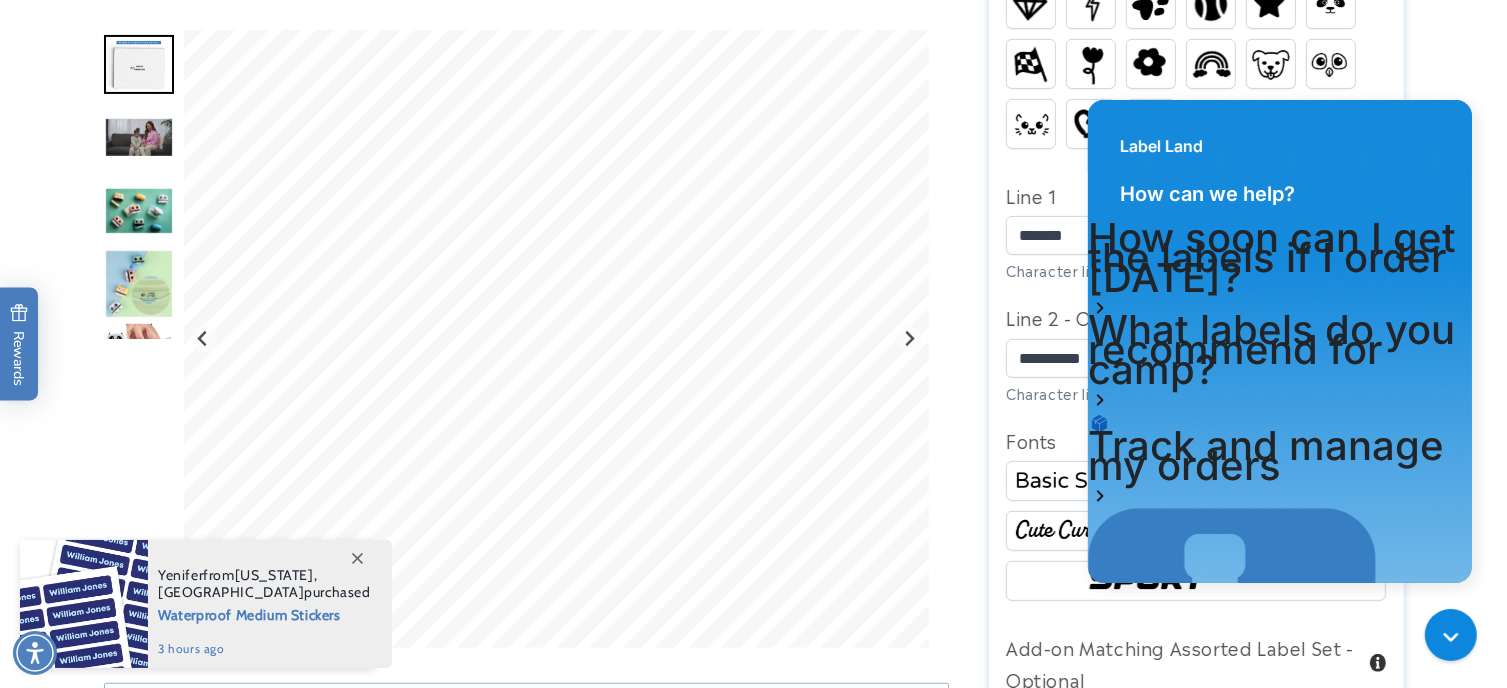click at bounding box center (1151, 123) 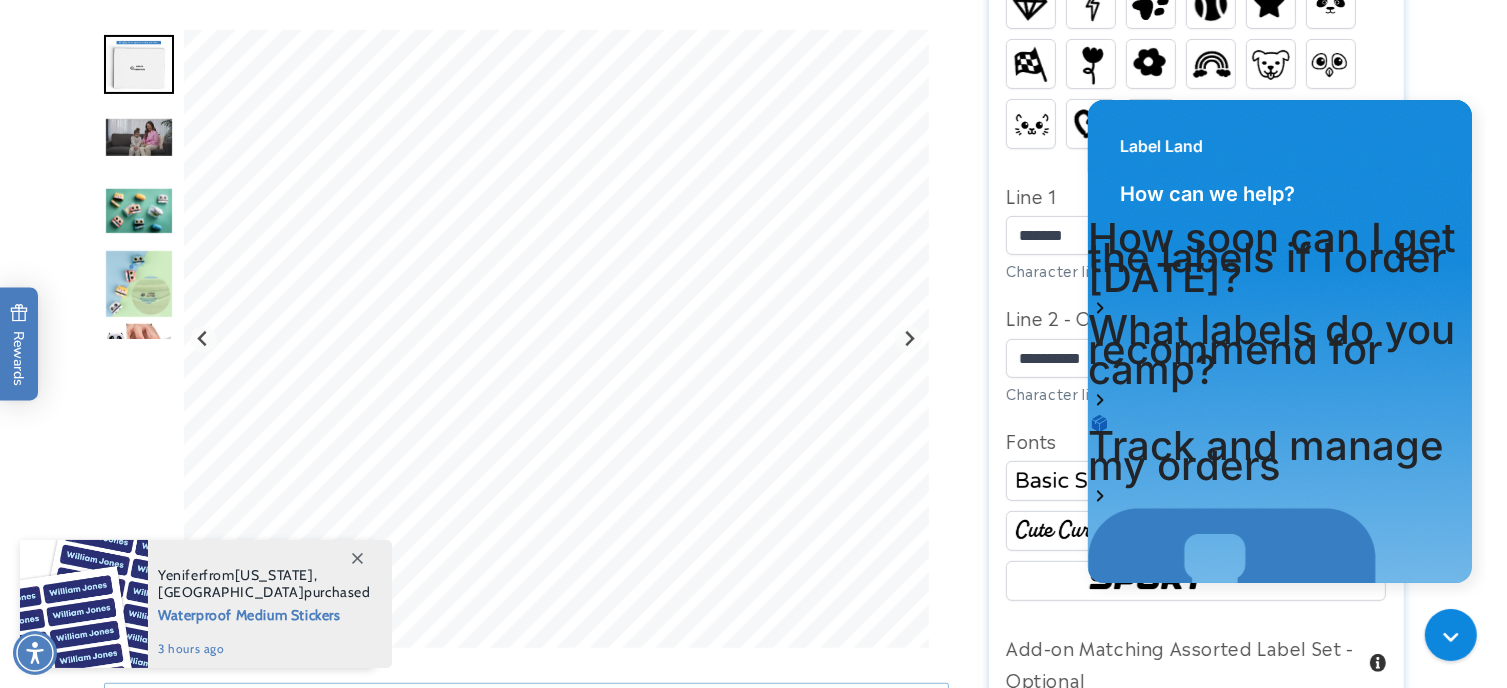 click at bounding box center [1090, 64] 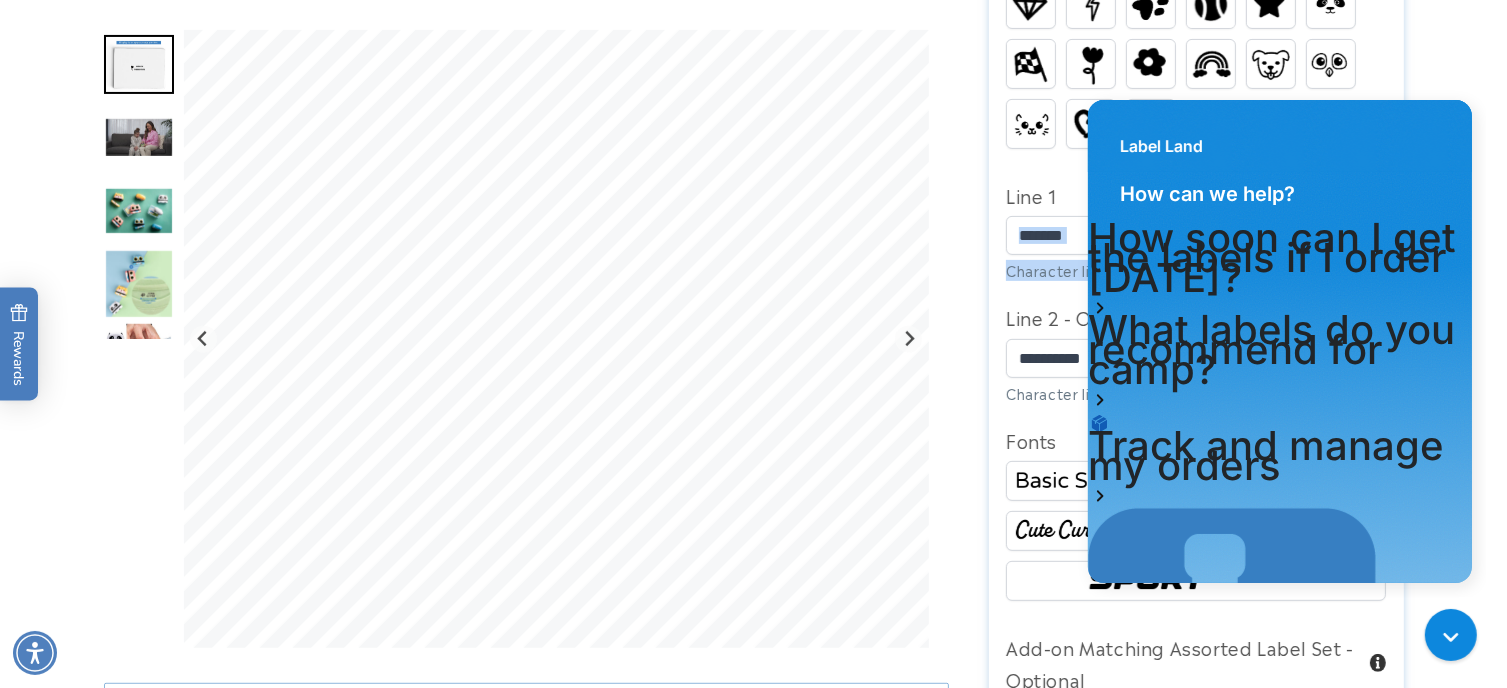 drag, startPoint x: 1504, startPoint y: 217, endPoint x: 1504, endPoint y: 256, distance: 39 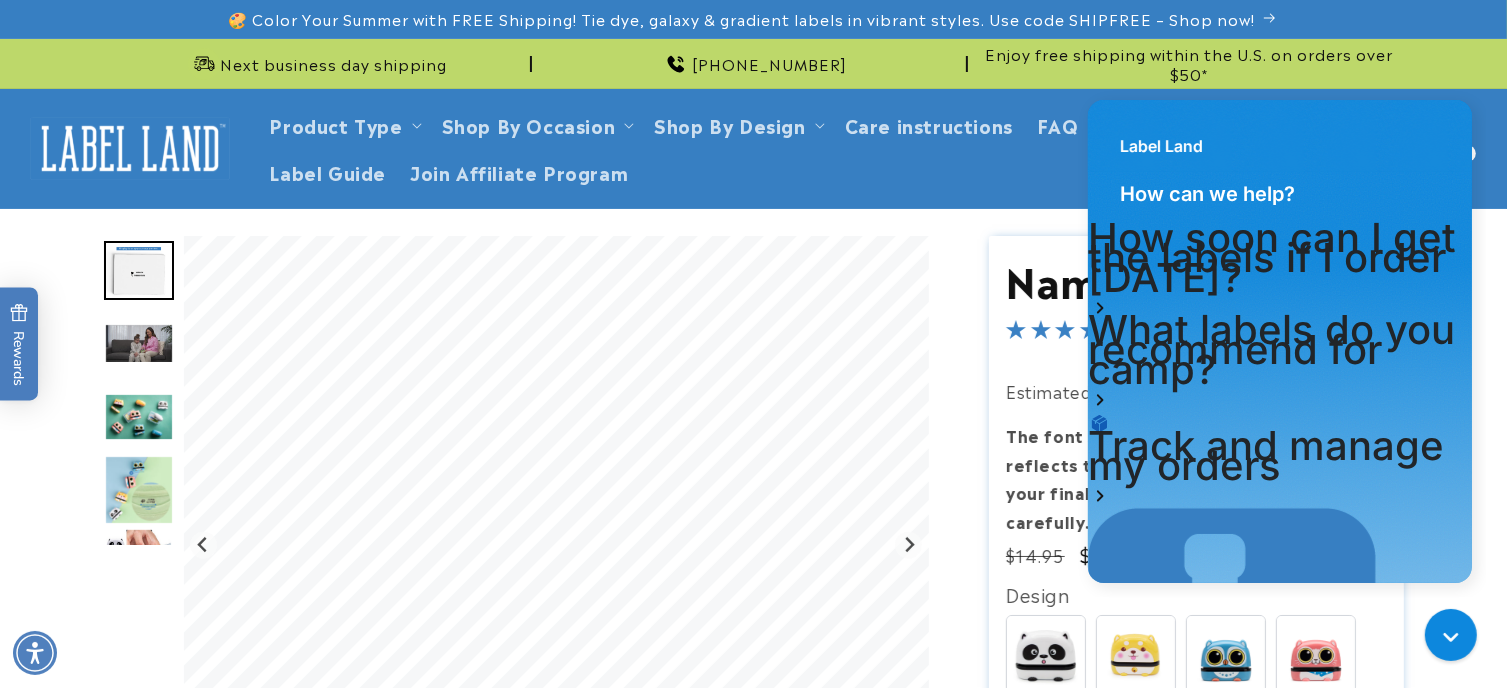 scroll, scrollTop: 0, scrollLeft: 0, axis: both 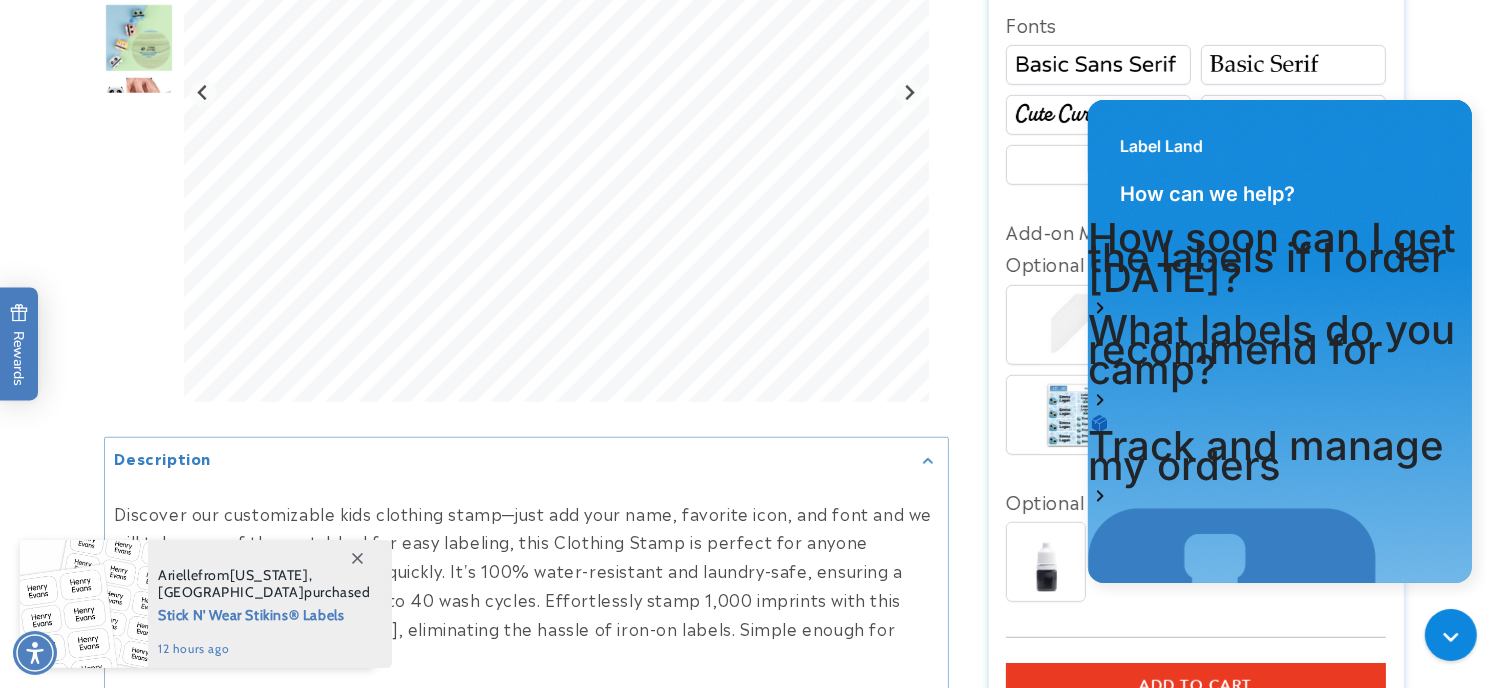 click on "Add to cart" at bounding box center (1196, 686) 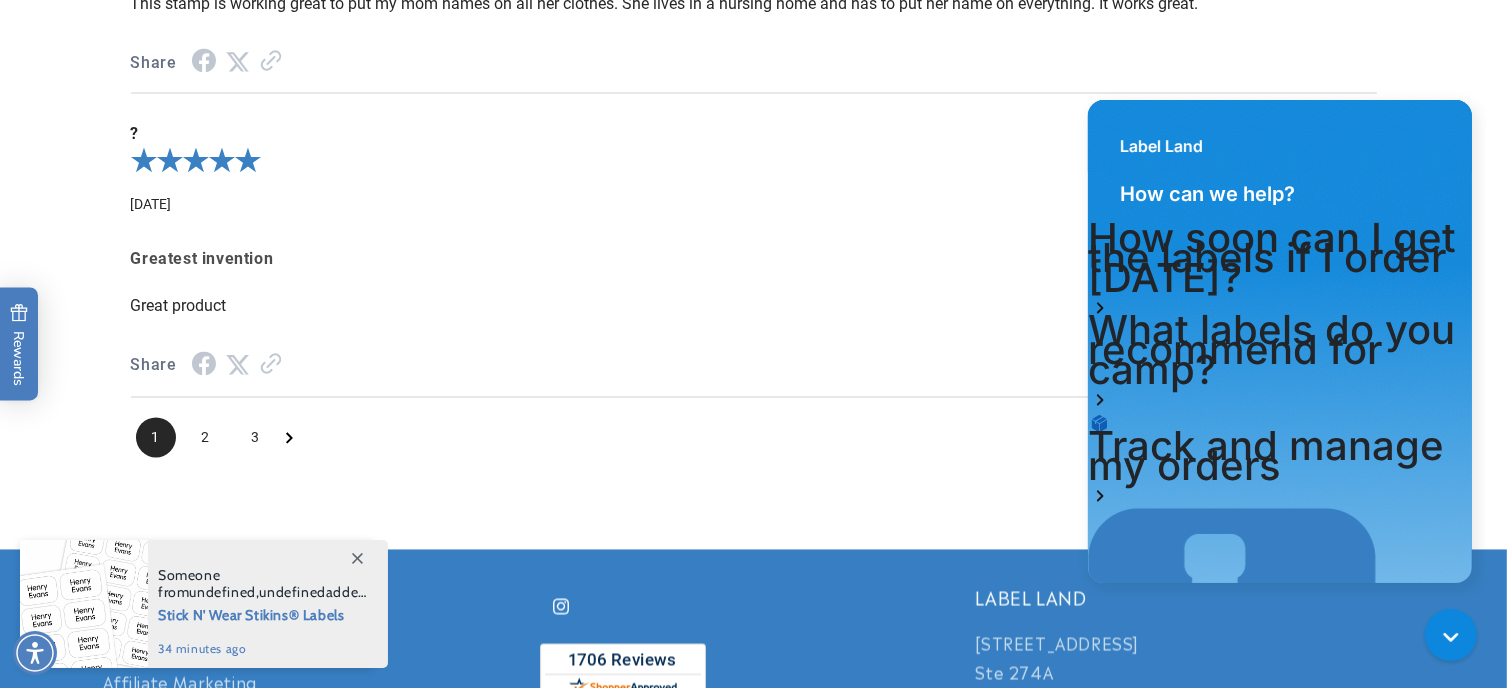 scroll, scrollTop: 3567, scrollLeft: 0, axis: vertical 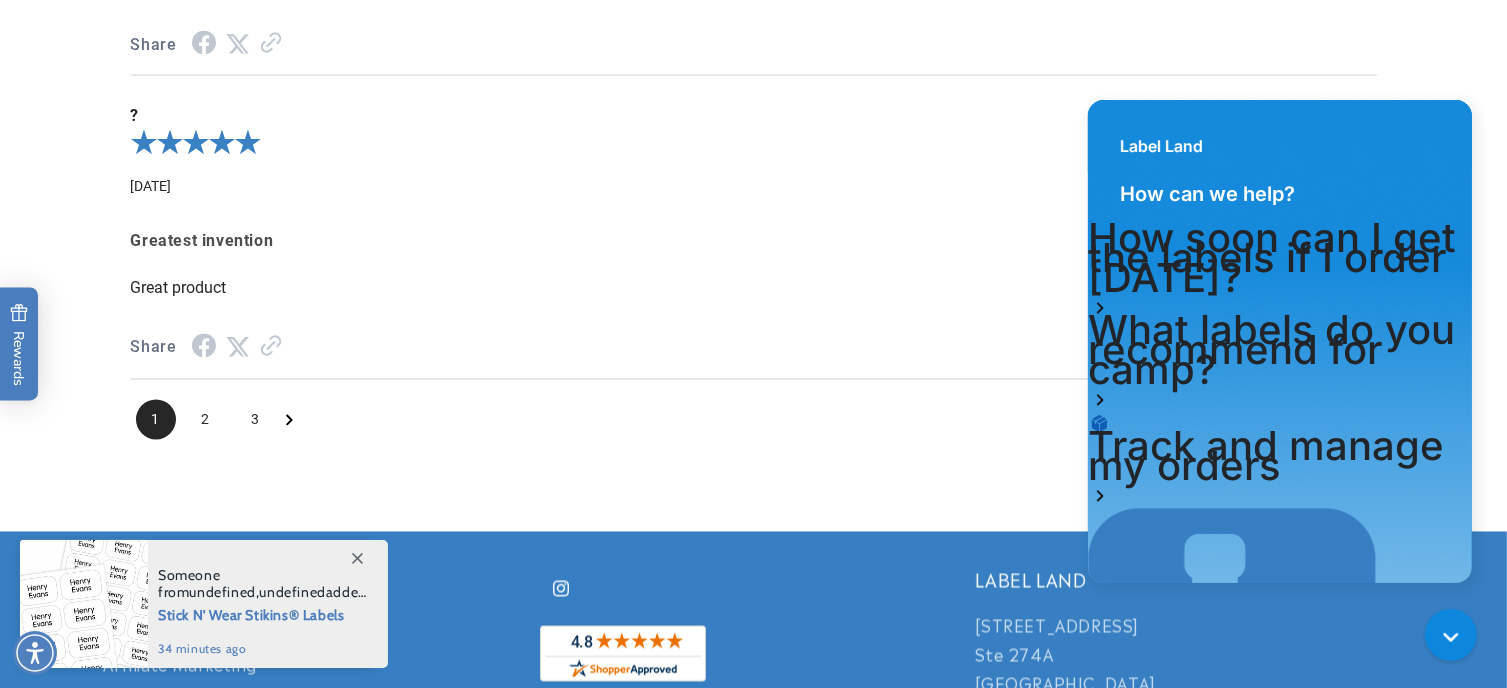 click on "1 2 3" at bounding box center [214, 420] 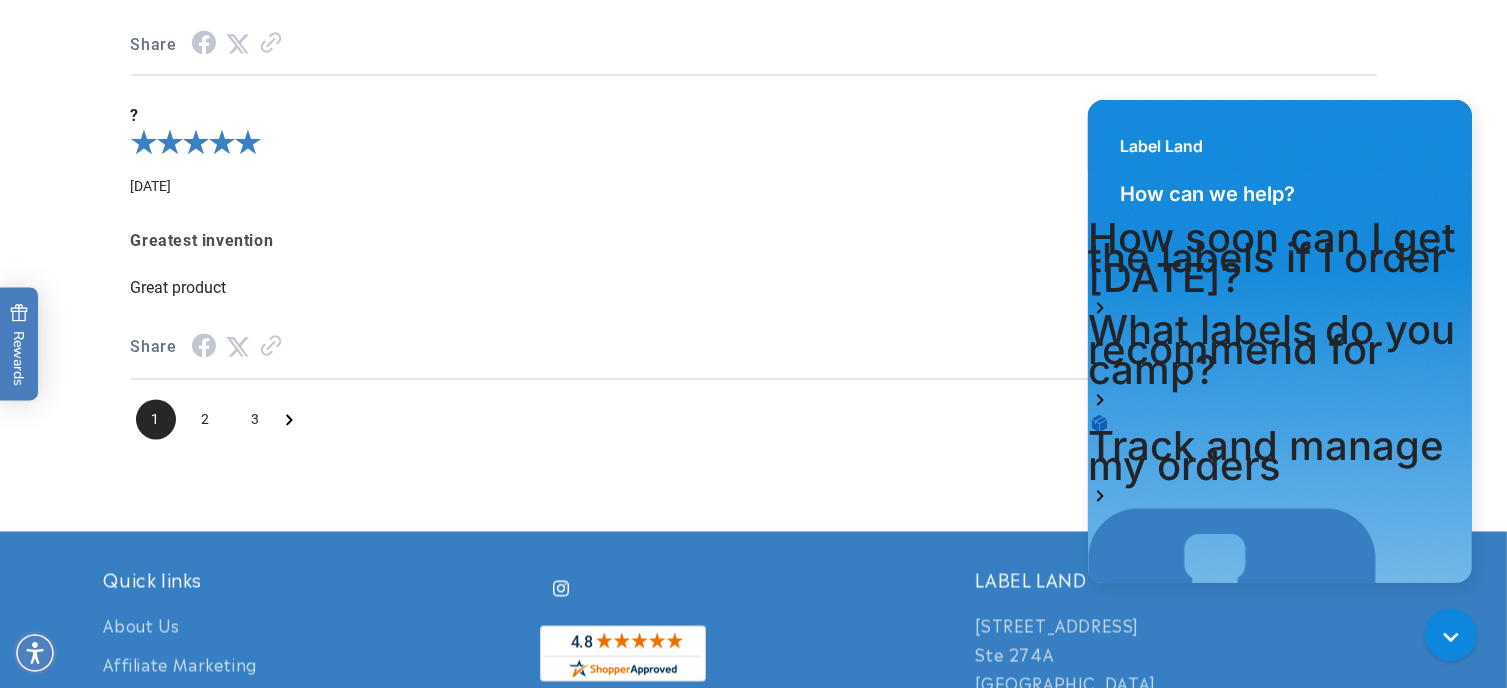 click 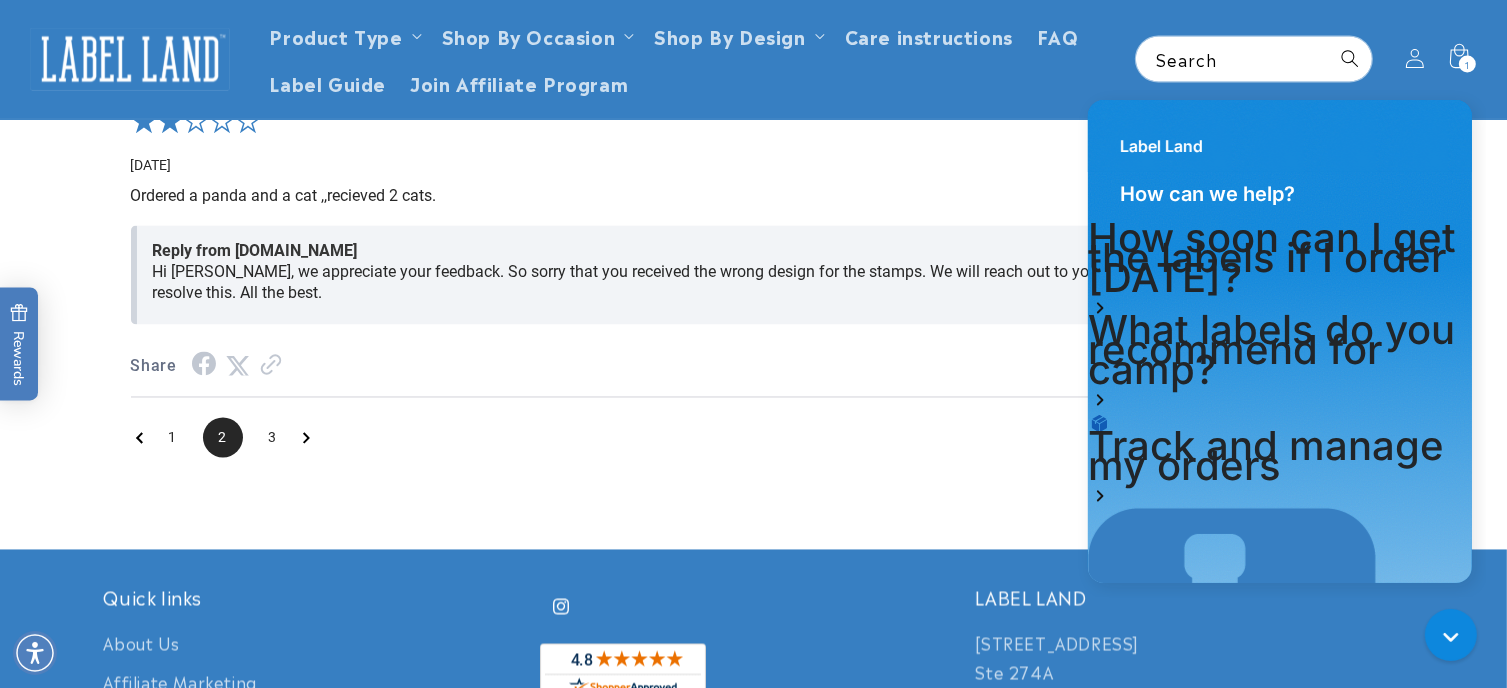 scroll, scrollTop: 2882, scrollLeft: 0, axis: vertical 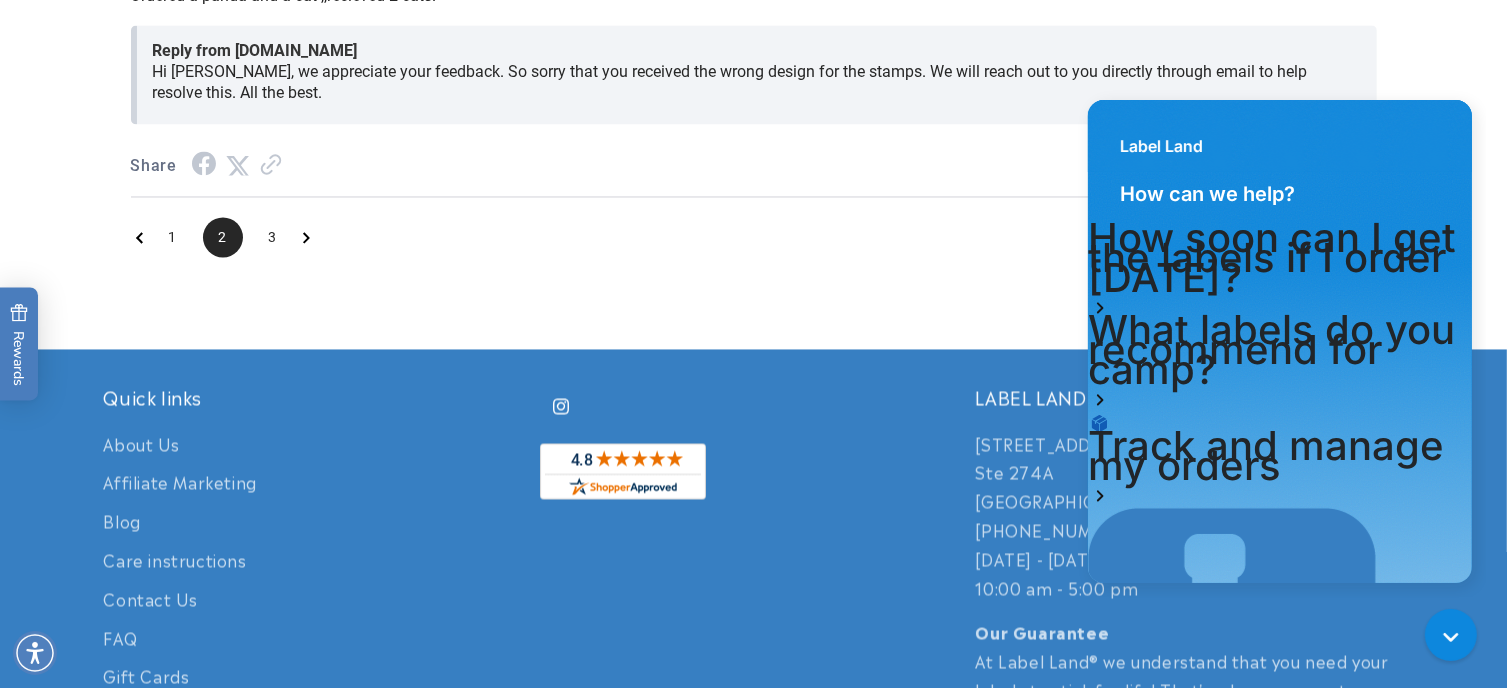 click 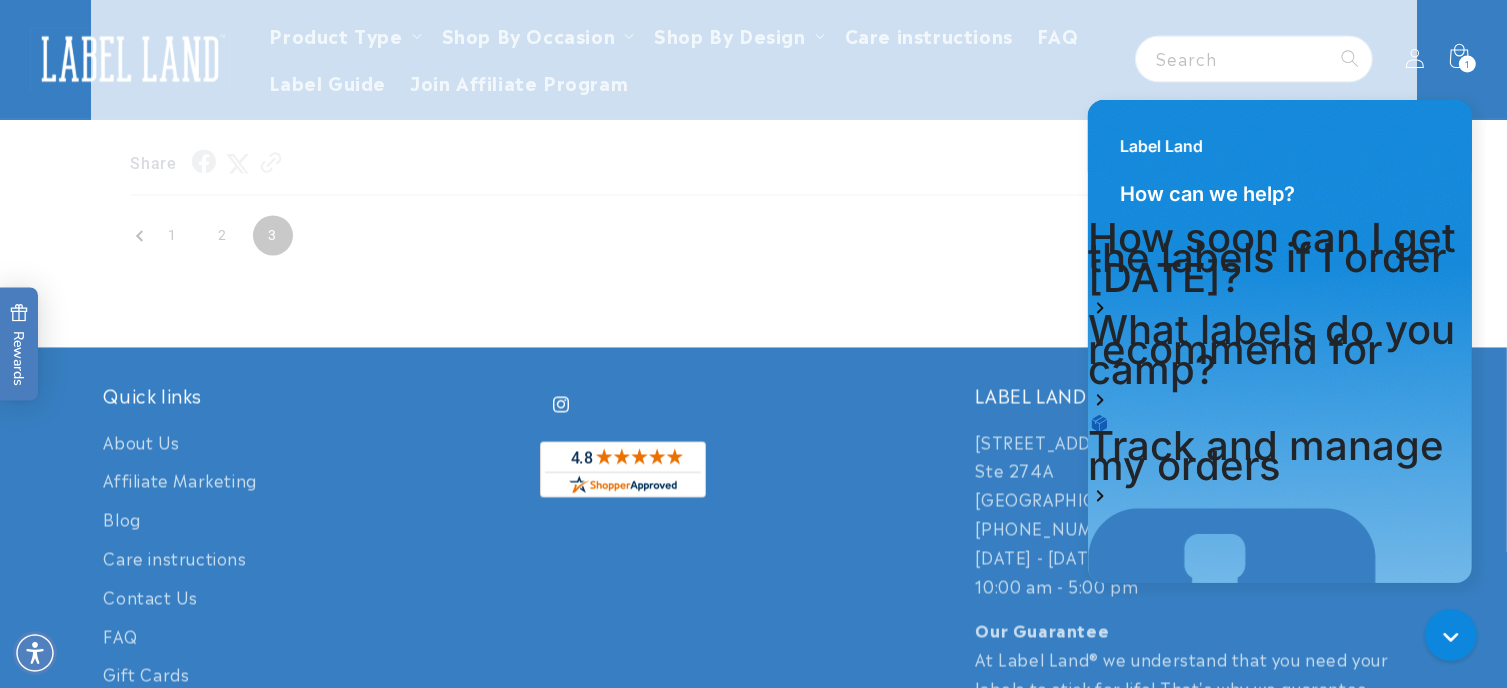 scroll, scrollTop: 2891, scrollLeft: 0, axis: vertical 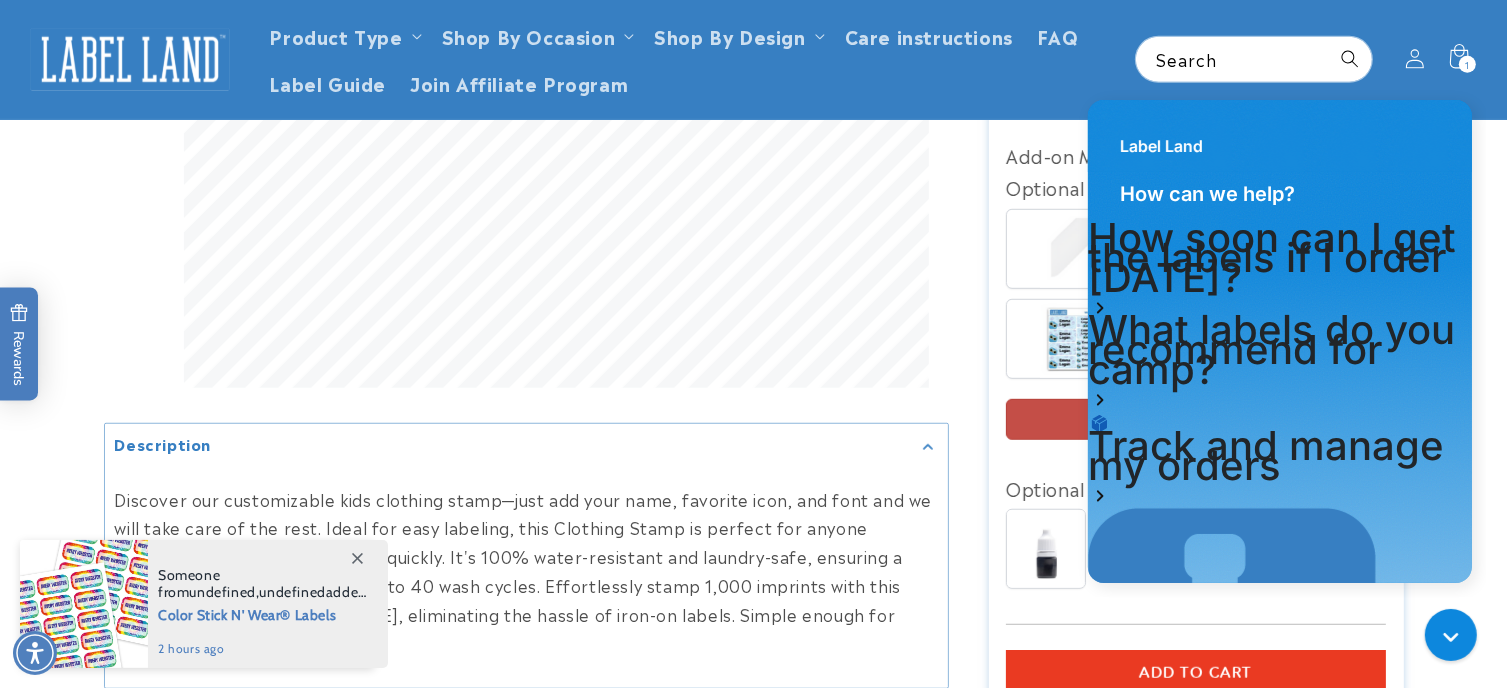 click on "Add to cart" at bounding box center (1196, 673) 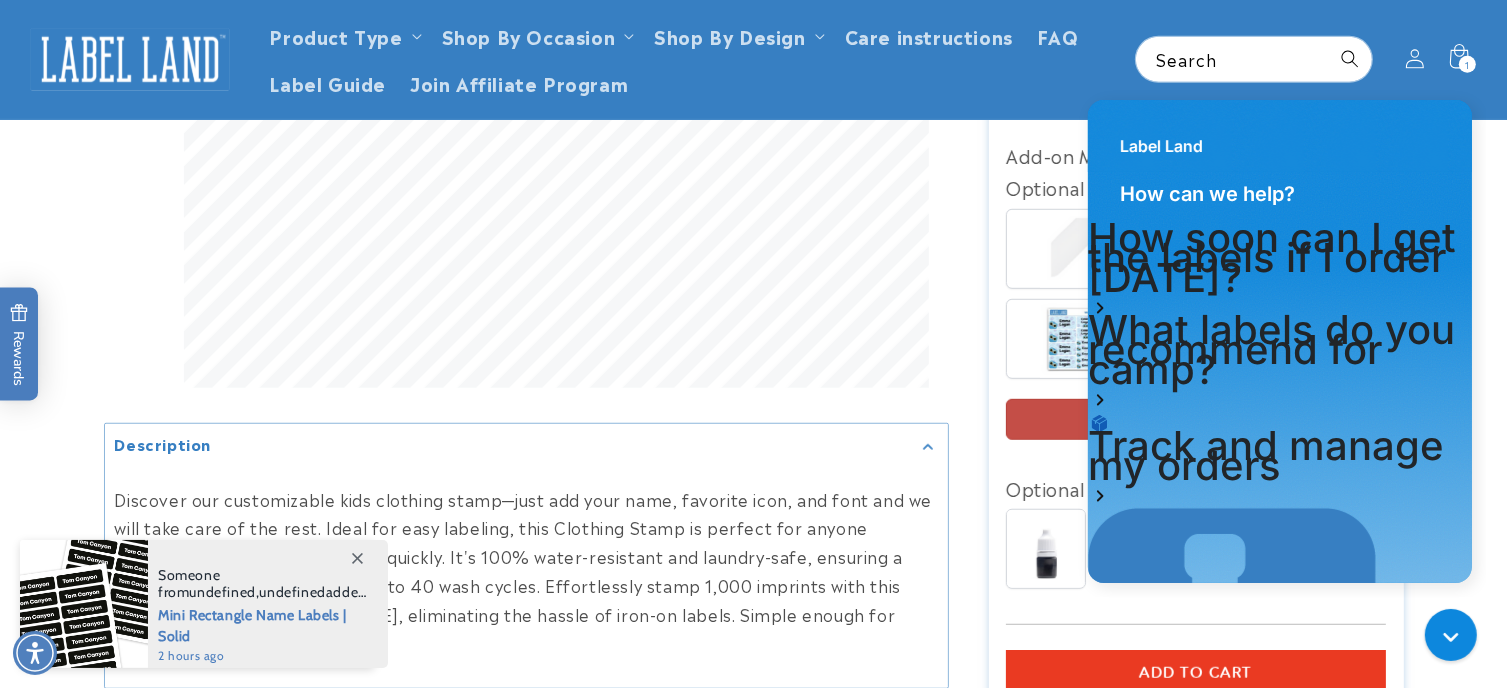 click on "Add to cart" at bounding box center (1196, 673) 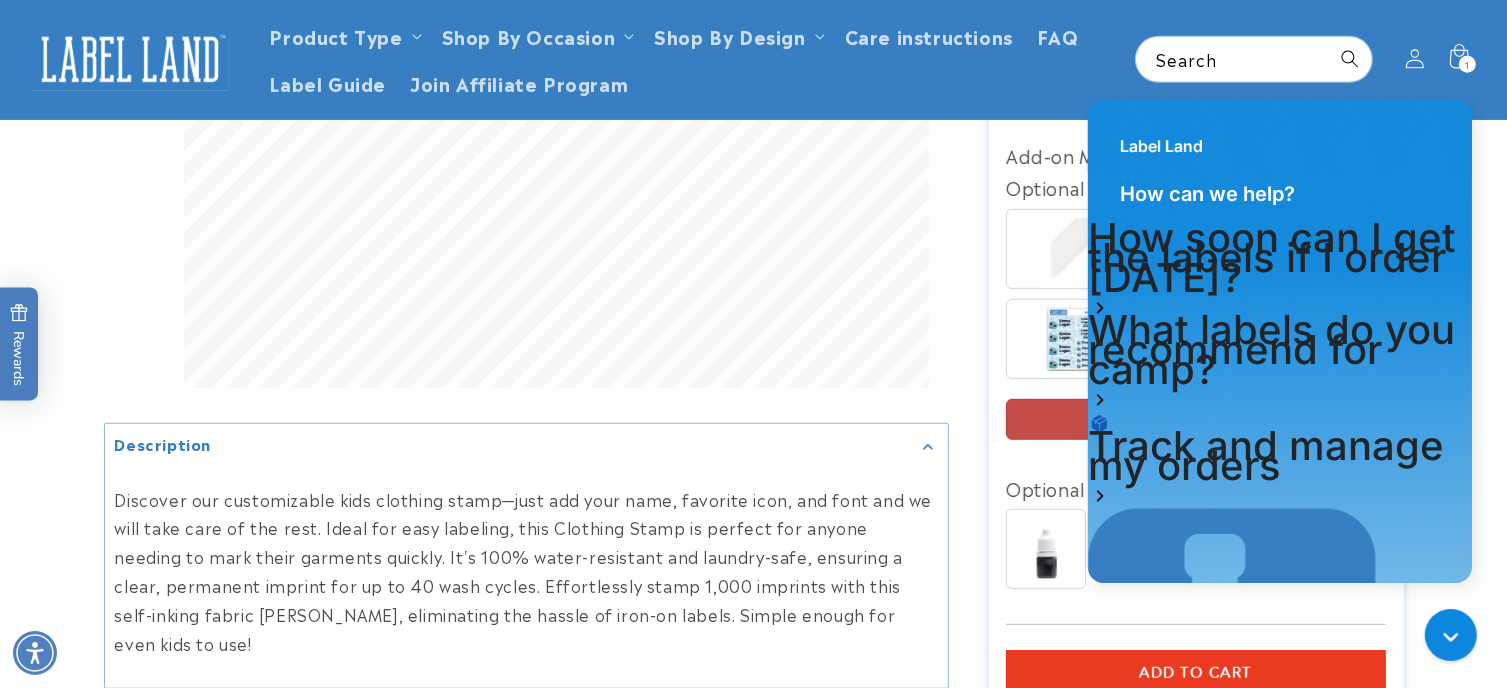 click on "Add to cart" at bounding box center [1196, 673] 